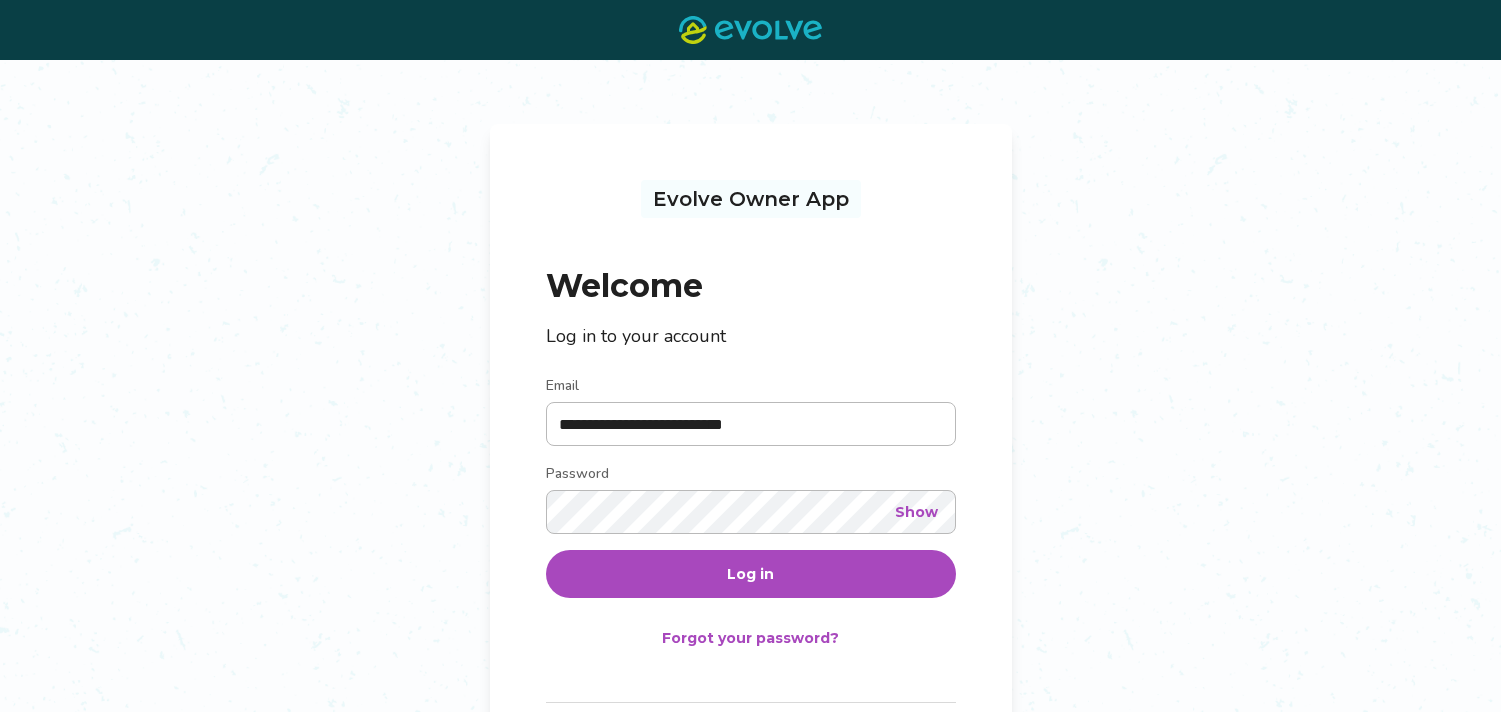 scroll, scrollTop: 0, scrollLeft: 0, axis: both 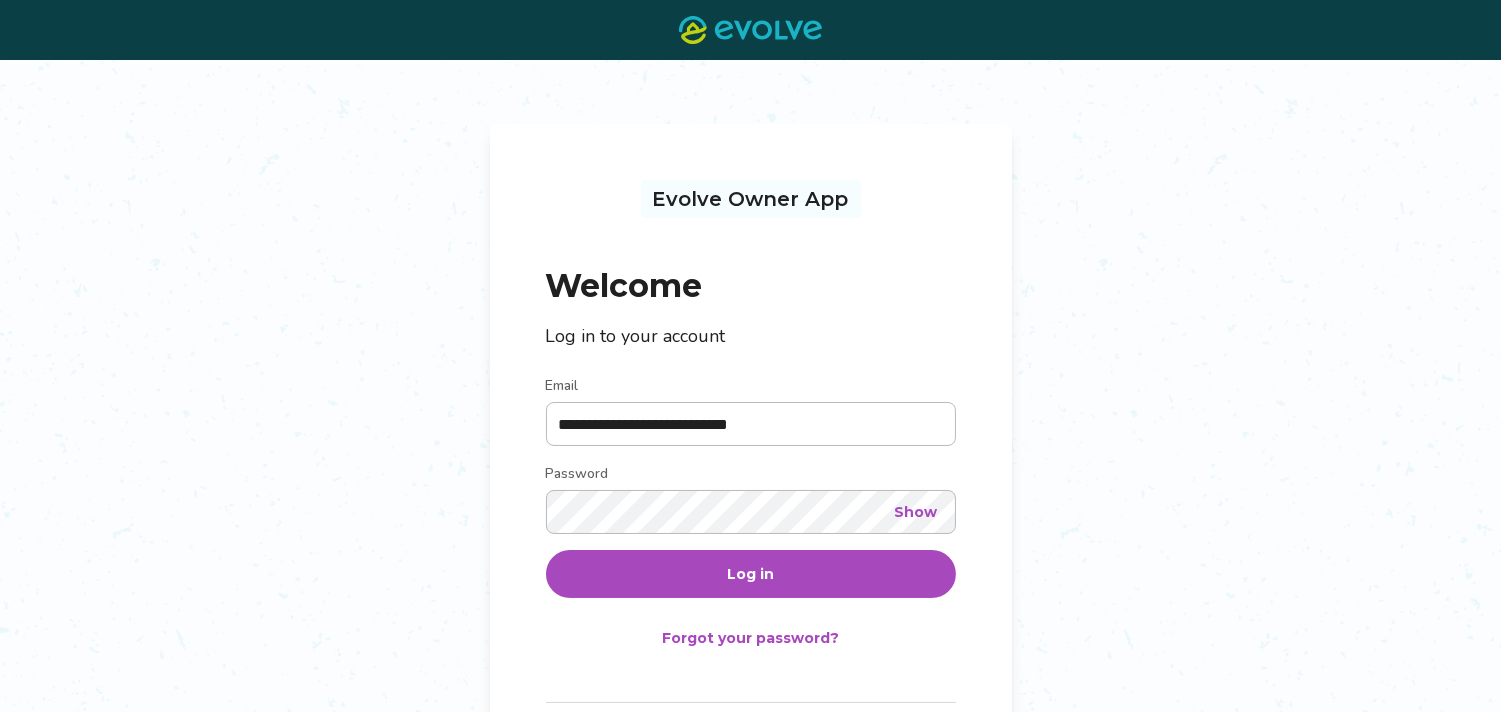 type on "**********" 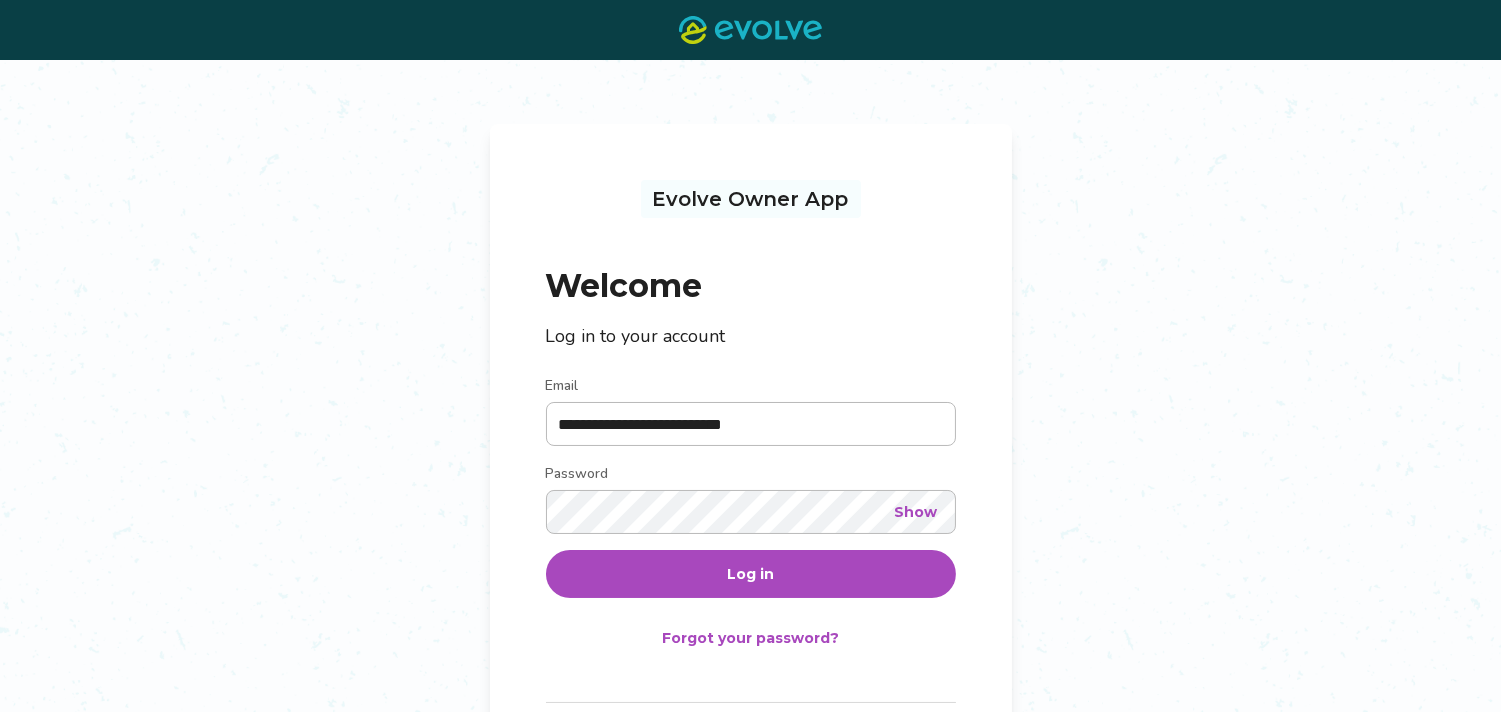 click on "Log in" at bounding box center [750, 574] 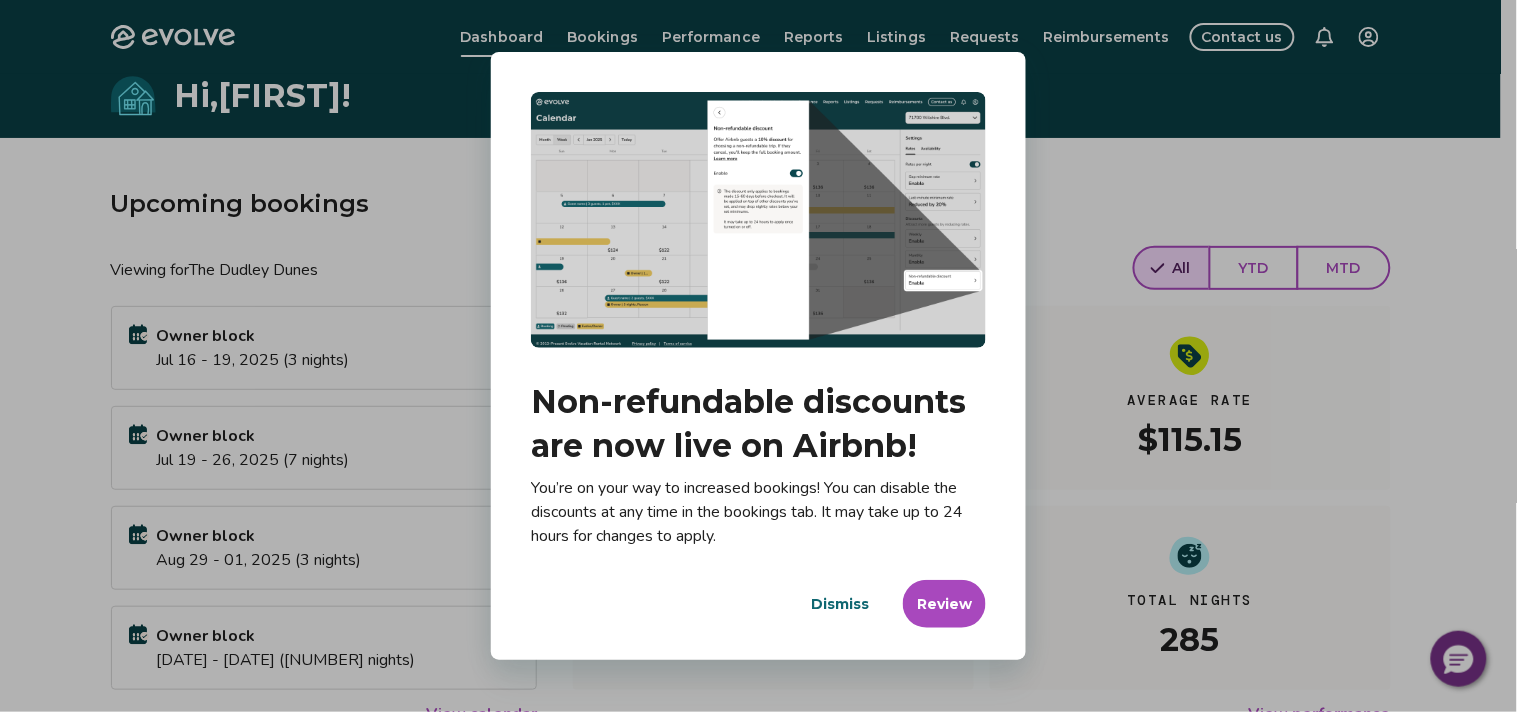 click on "Dismiss" at bounding box center (840, 604) 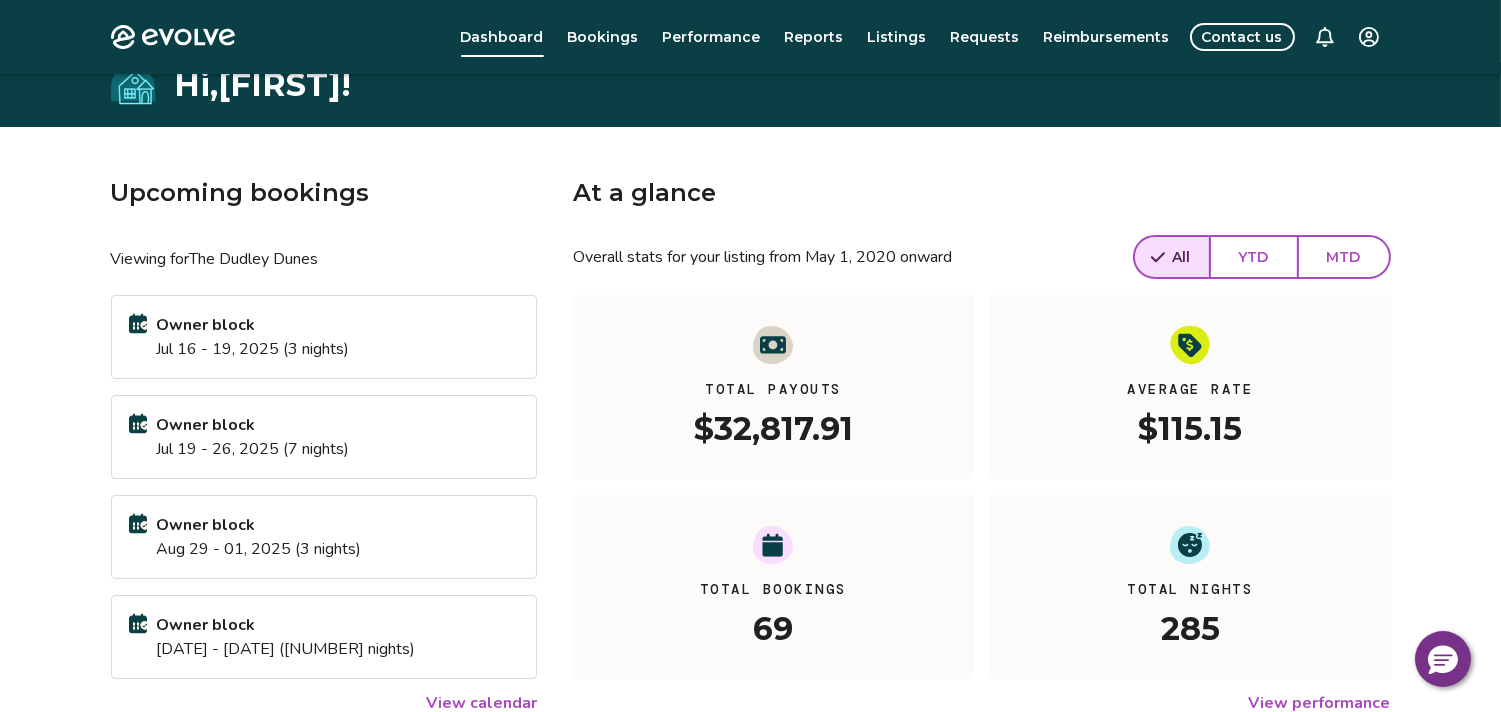 scroll, scrollTop: 0, scrollLeft: 0, axis: both 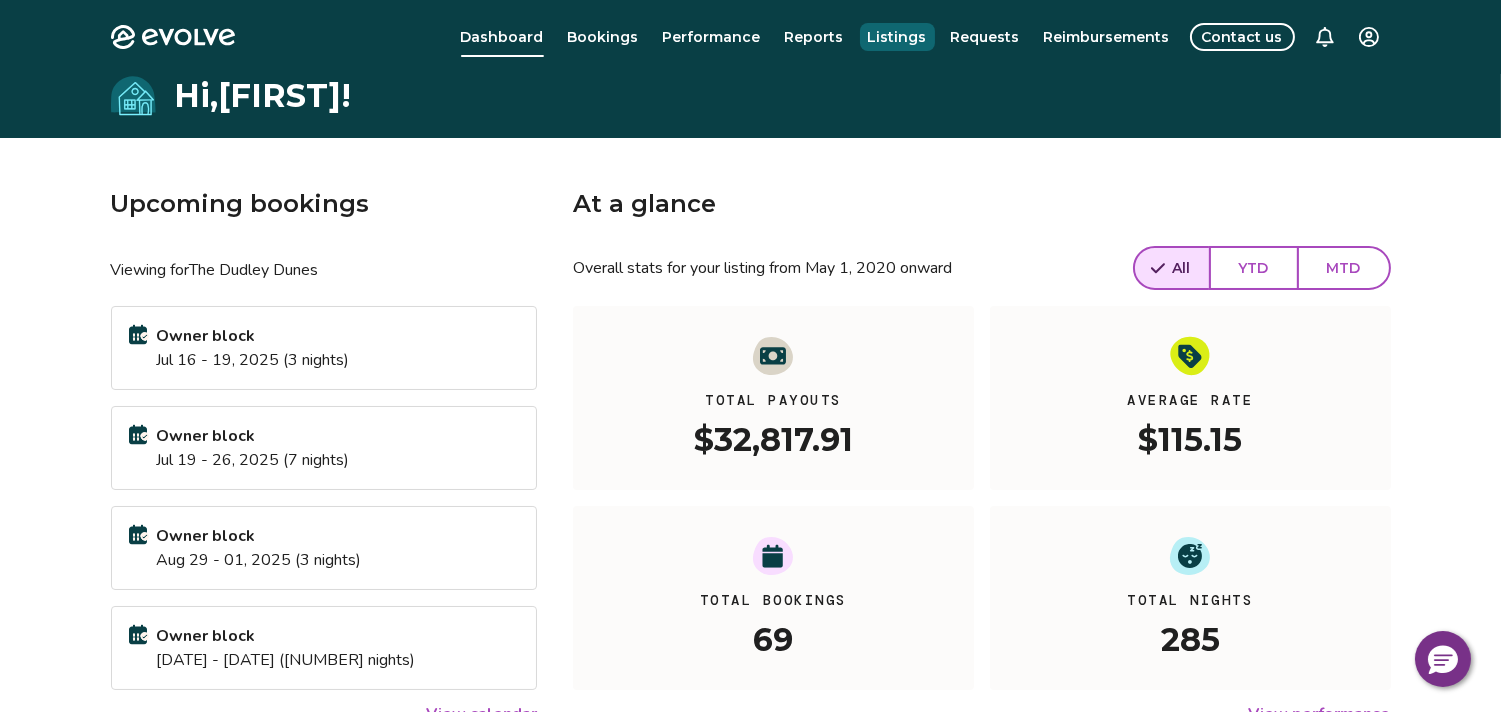 click on "Listings" at bounding box center [897, 37] 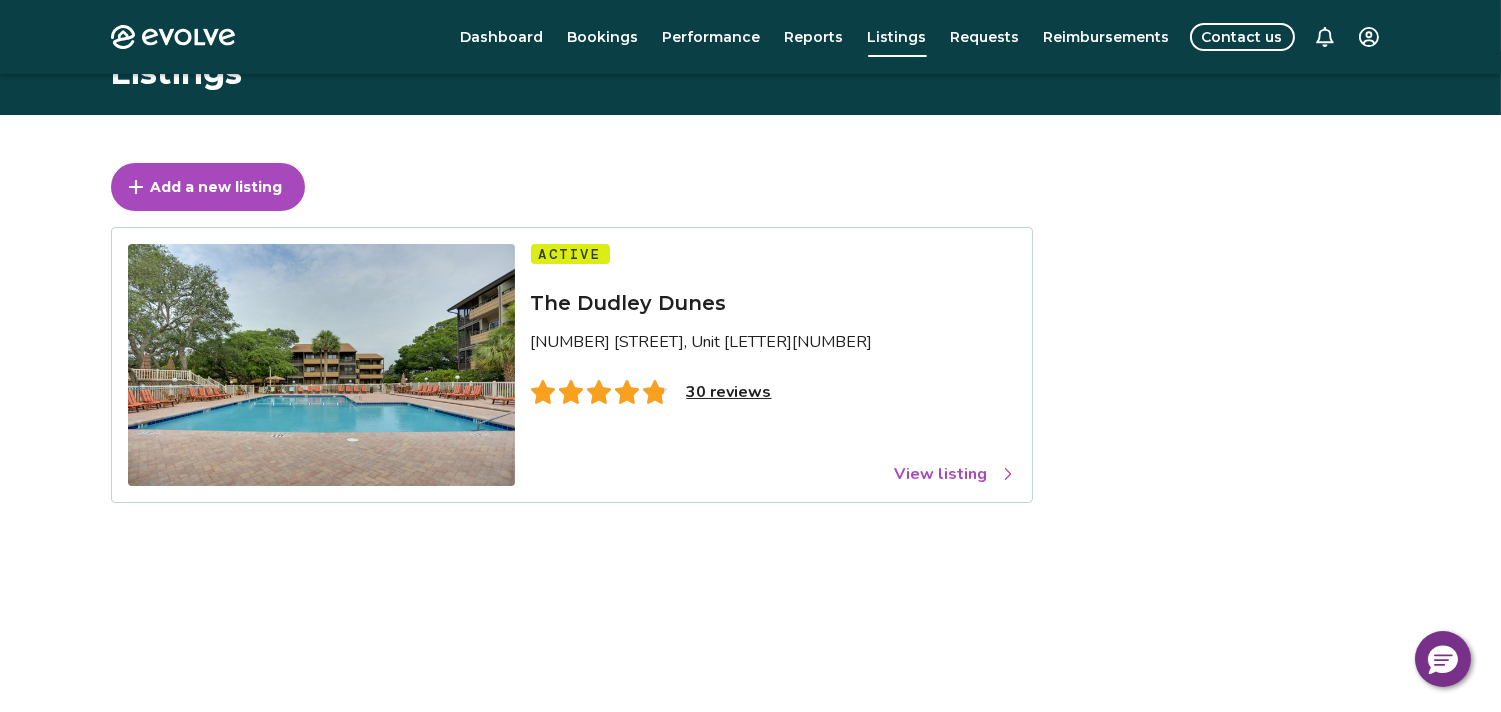scroll, scrollTop: 0, scrollLeft: 0, axis: both 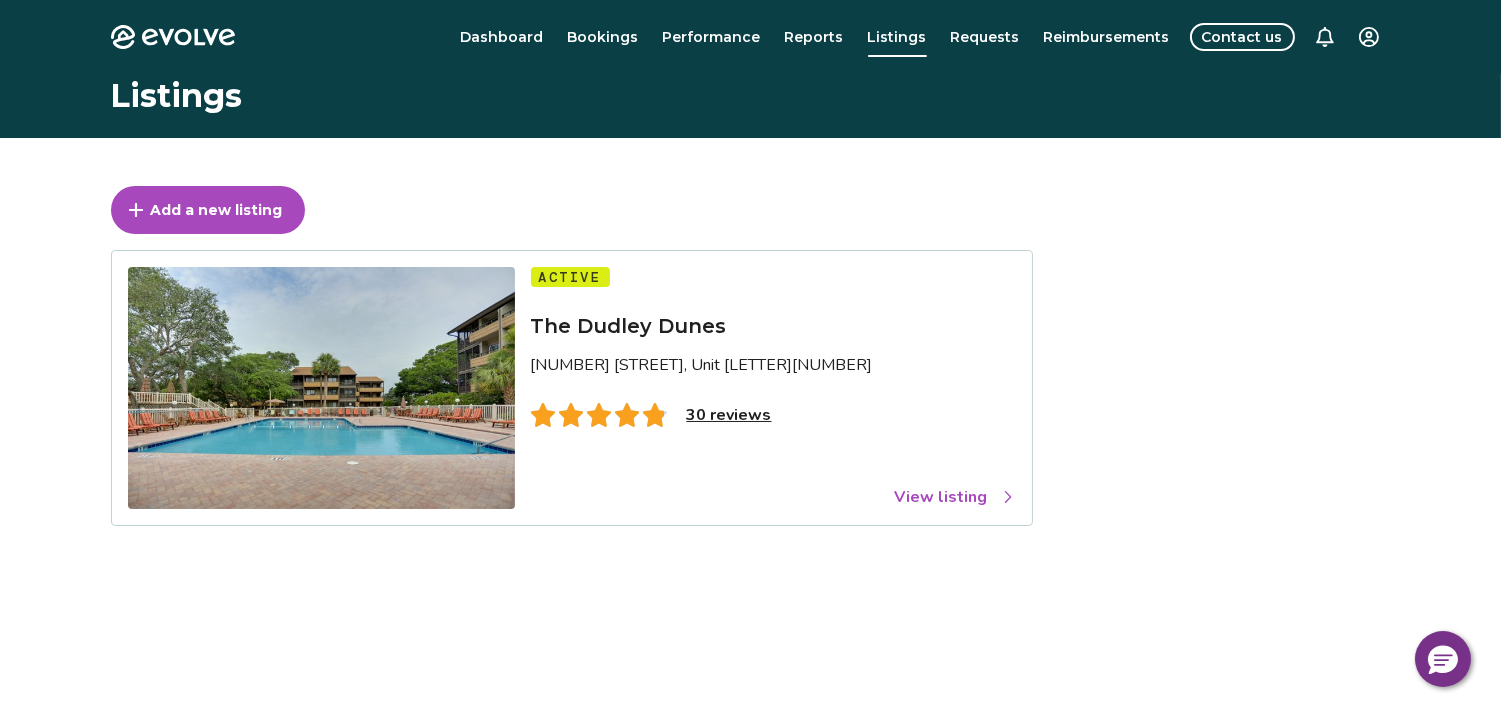 click on "View listing" at bounding box center [955, 497] 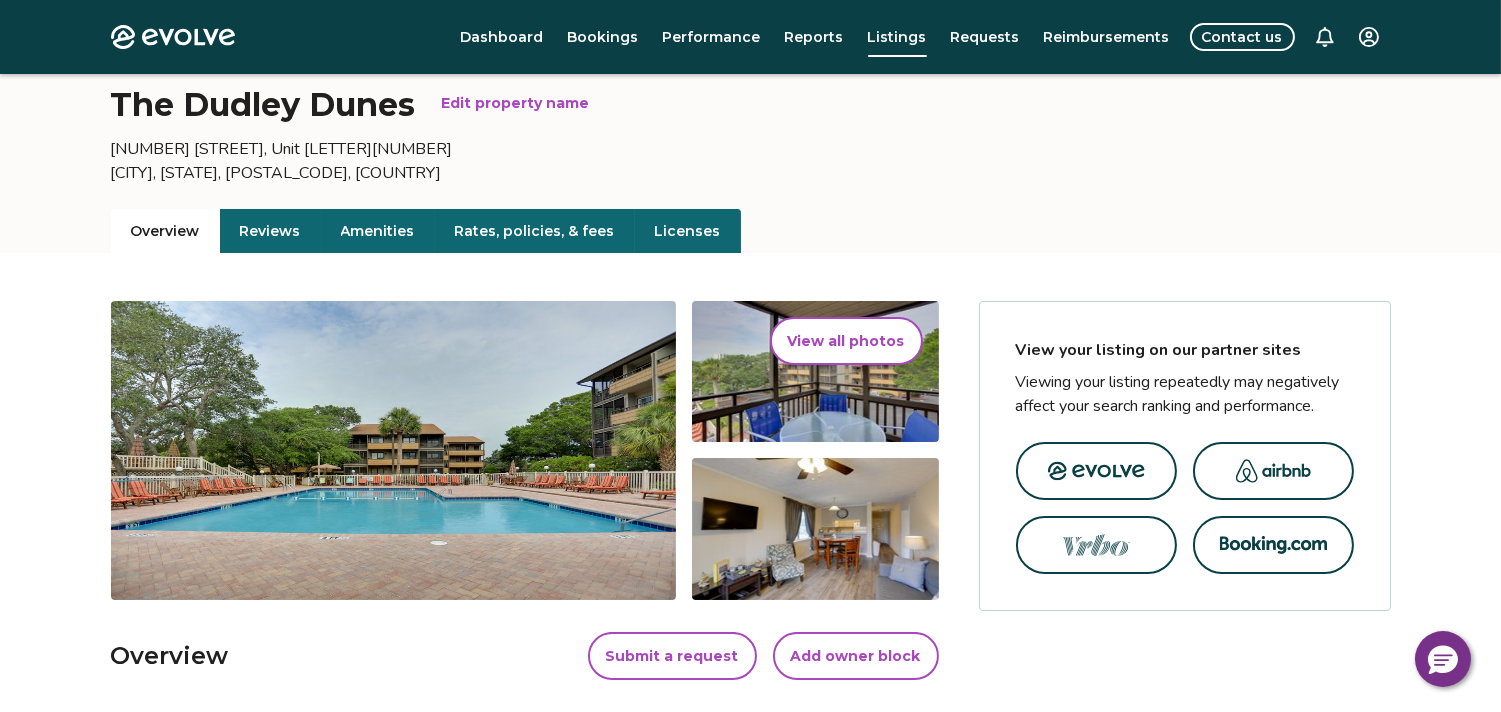 scroll, scrollTop: 0, scrollLeft: 0, axis: both 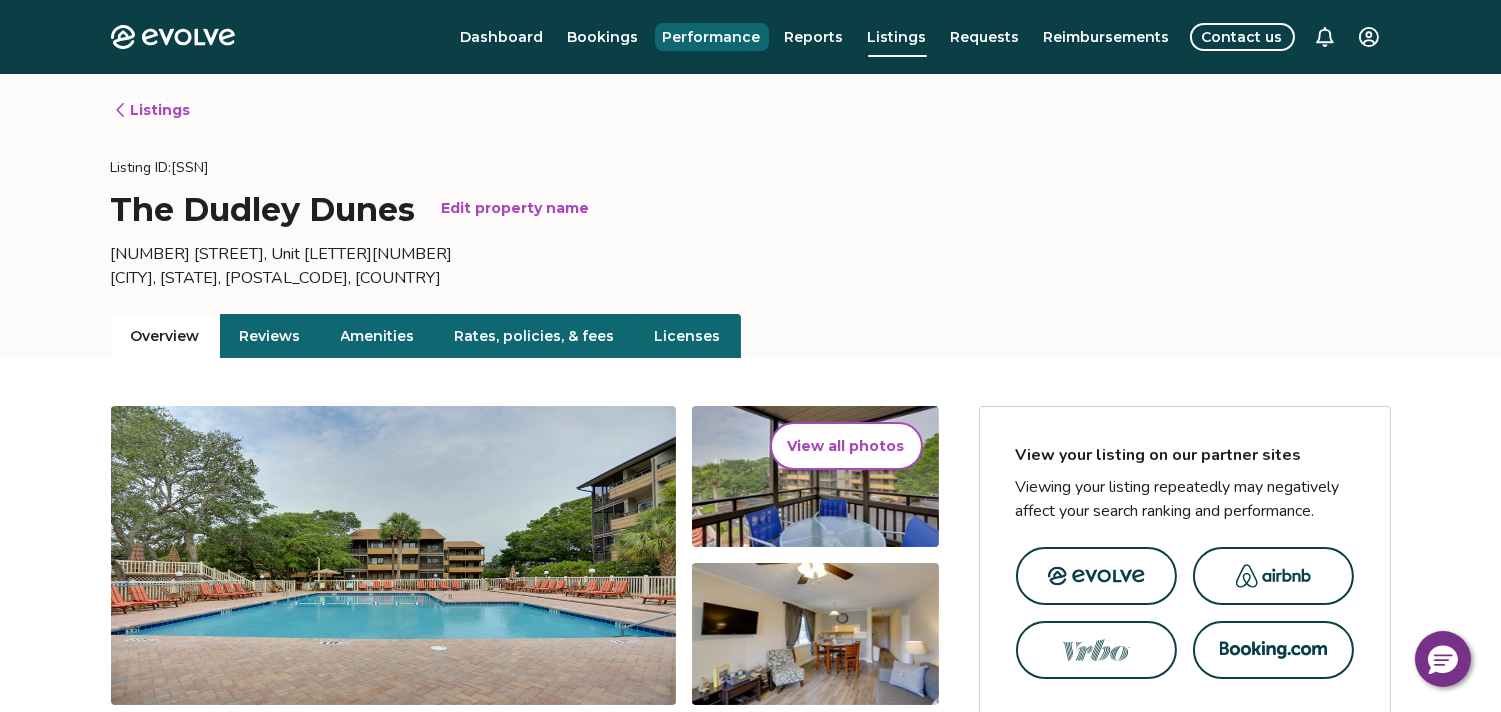 click on "Performance" at bounding box center (712, 37) 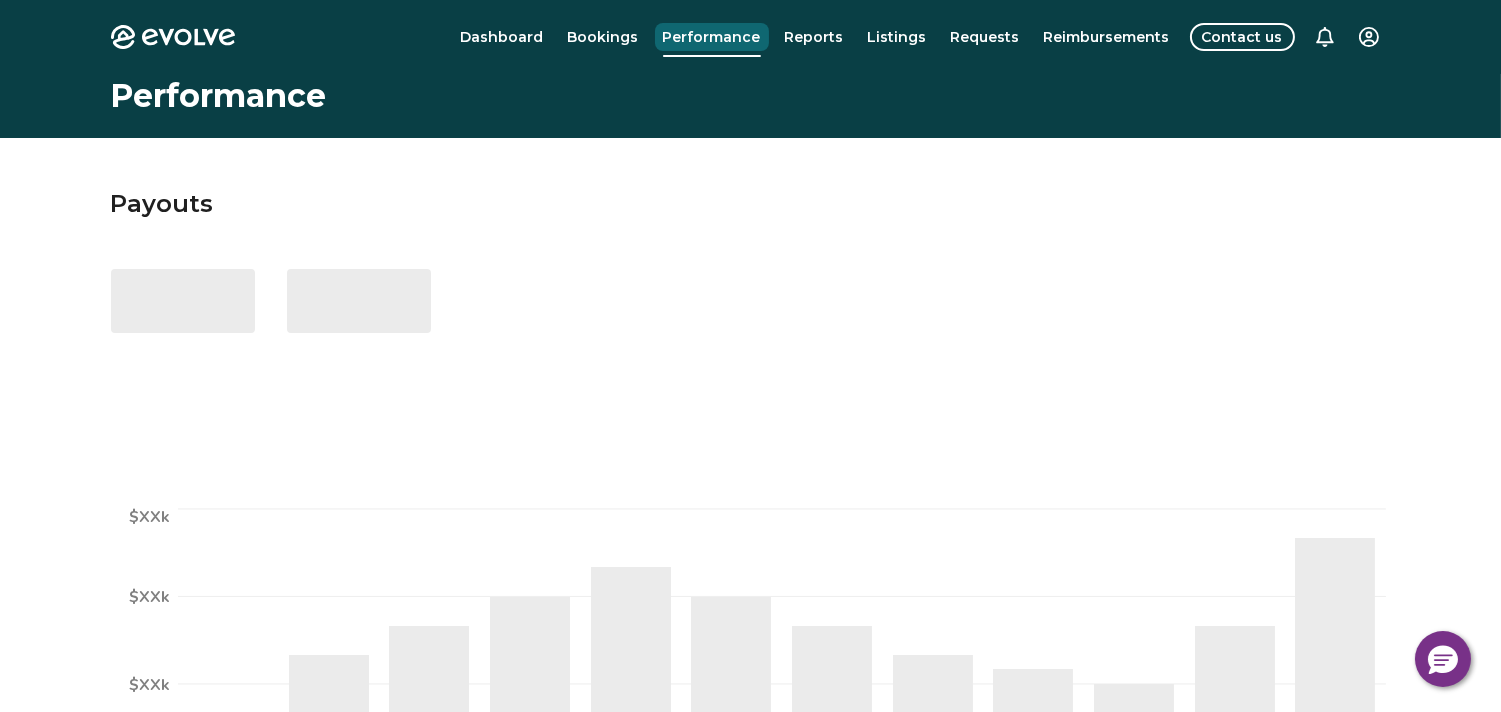 click on "Performance" at bounding box center [712, 37] 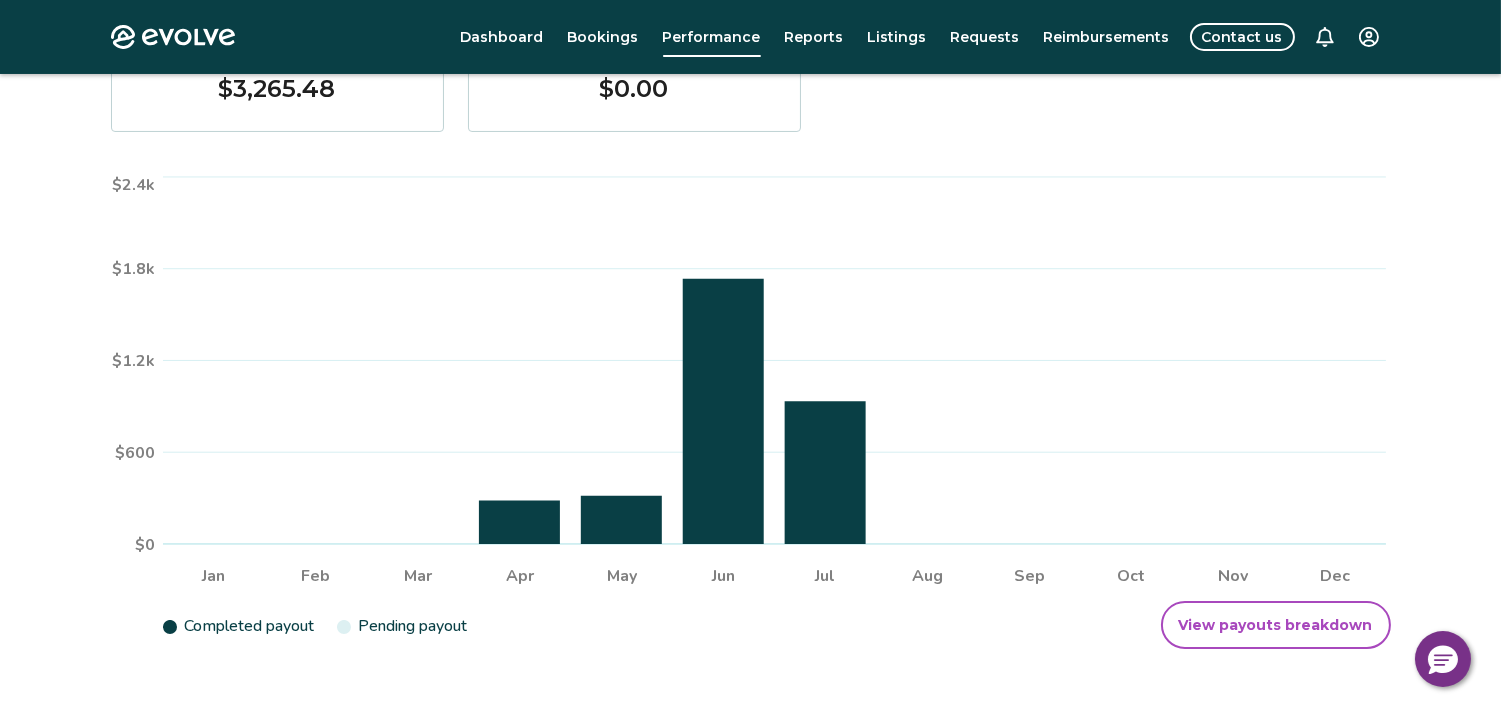 scroll, scrollTop: 358, scrollLeft: 0, axis: vertical 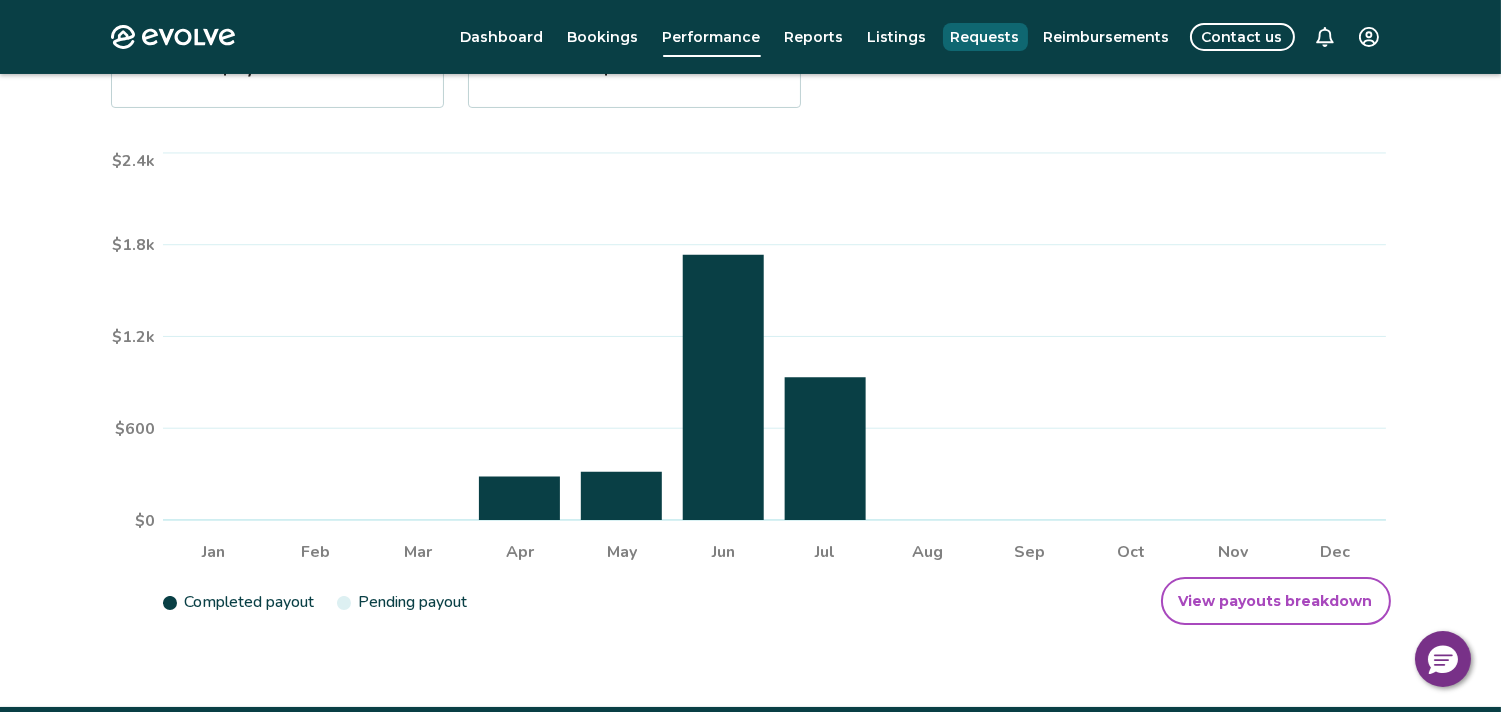 click on "Requests" at bounding box center (985, 37) 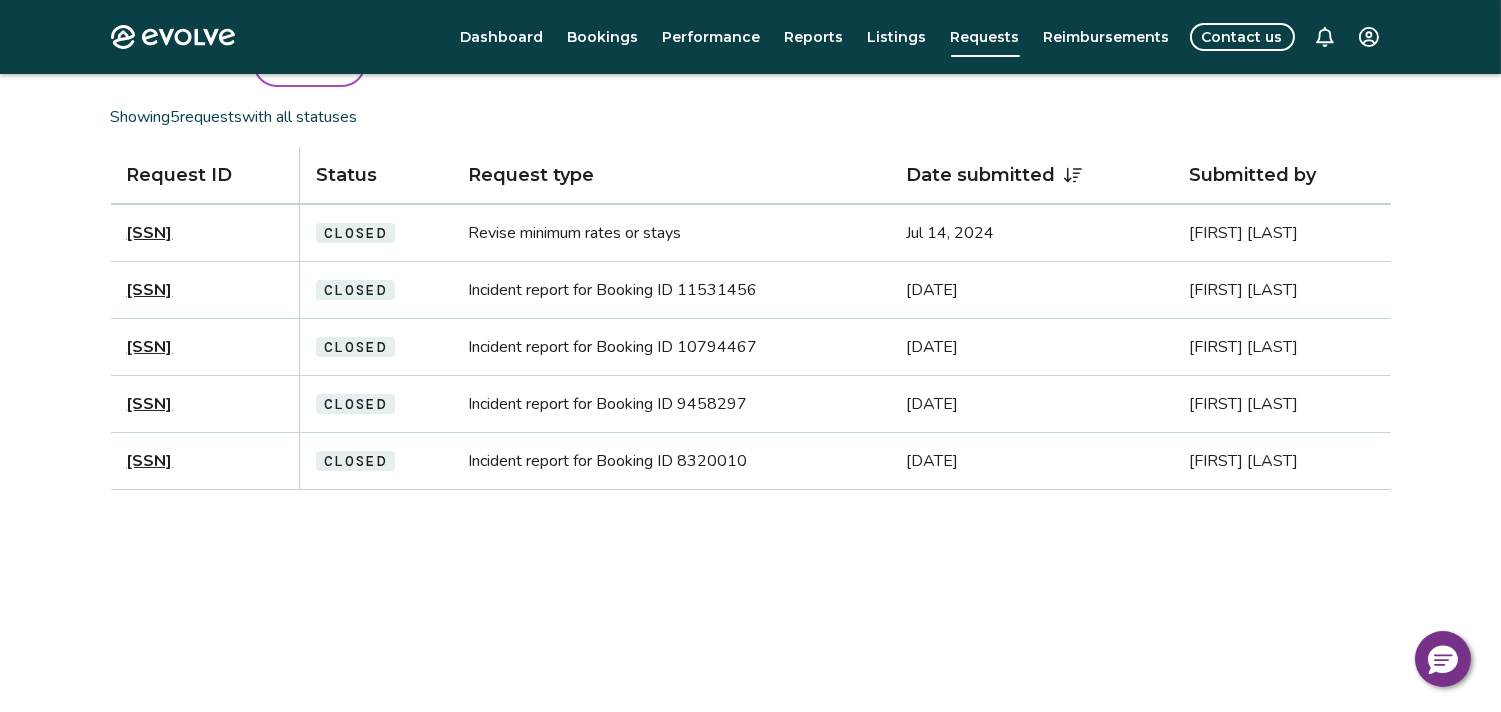 scroll, scrollTop: 0, scrollLeft: 0, axis: both 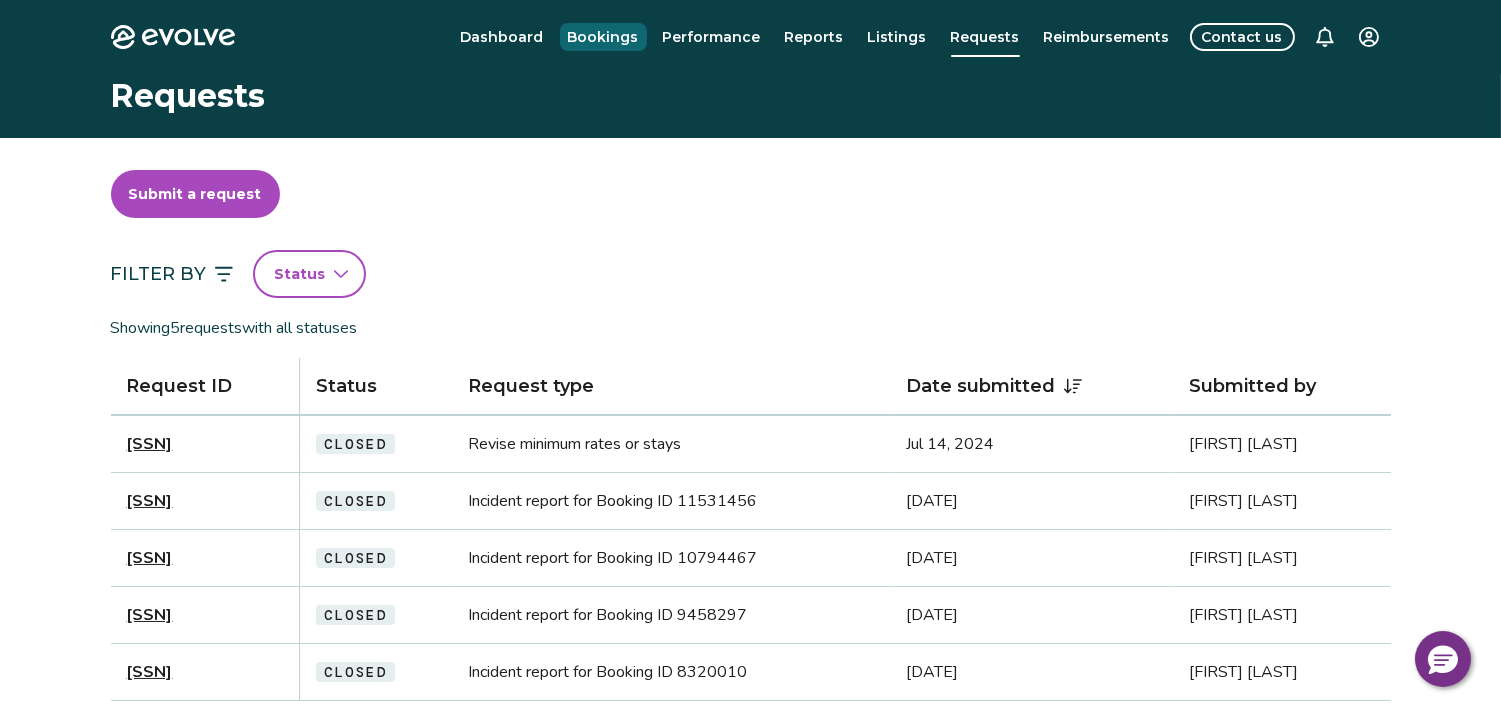 click on "Bookings" at bounding box center (603, 37) 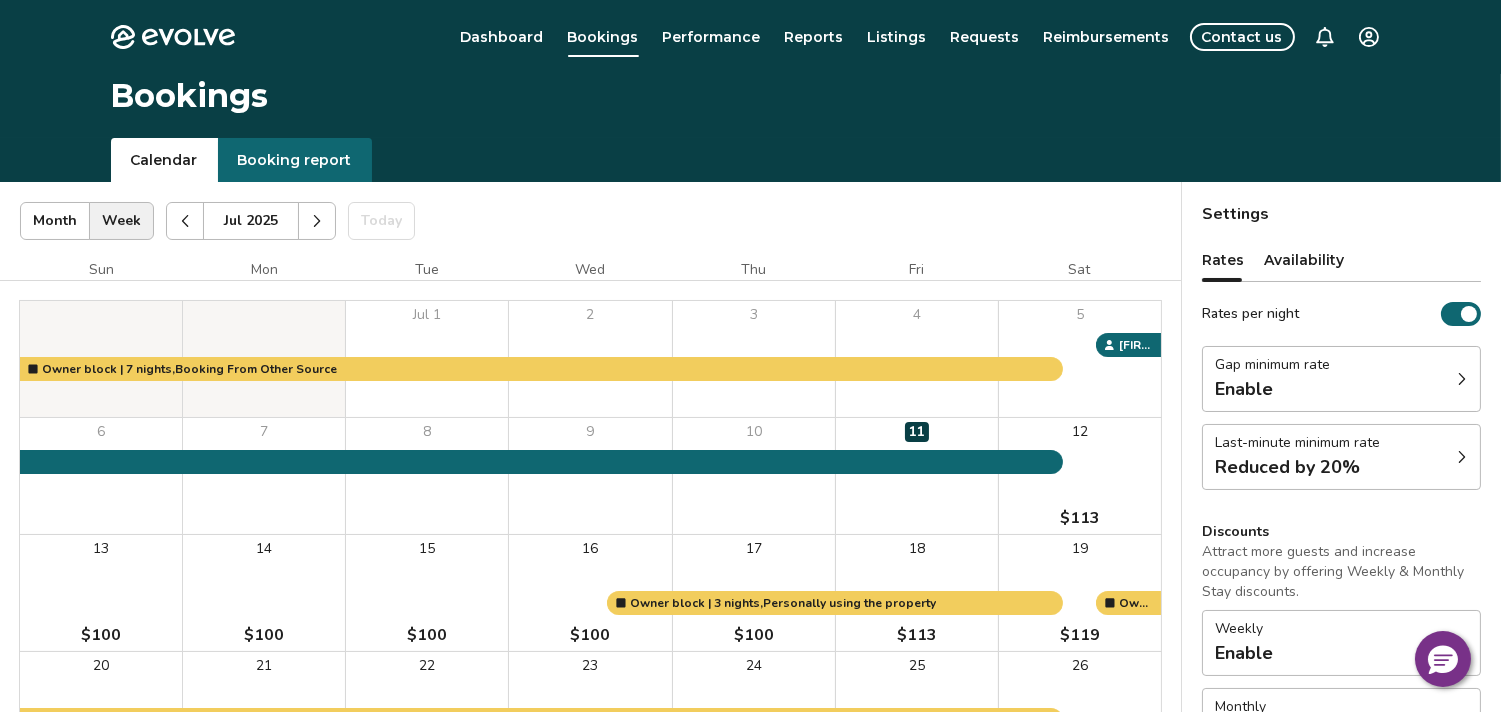 click on "Rates Availability Rates per night Gap minimum rate Enable Last-minute minimum rate Reduced by 20% Discounts Attract more guests and increase occupancy by offering Weekly & Monthly Stay discounts. Weekly Enable Monthly 15% off Non-refundable discount 10% off View rates, policies, & fees Gap minimum rate Reduce your minimum rate by 20%  to help fill nights between bookings  (Fridays and Saturdays excluded). Enable Once enabled, the % off may take up to 24 hours to activate and will stay active until you disable. Last-minute minimum rate Reduce your minimum rate by 20%  to help fill vacancies over the next 30 days. Enable Once disabled, this % off will be deactivated within 24 hours. Weekly discount Set a max-discount  % between 5% – 60%.  Your discount may bring your nightly rate below your minimum rates in some instances.   Learn more Your current monthly discount is 15%. If you'd like your weekly discount % to be higher than 15%, than you'll need to adjust your monthly discount % first. Enable   Enable **" at bounding box center [1341, 559] 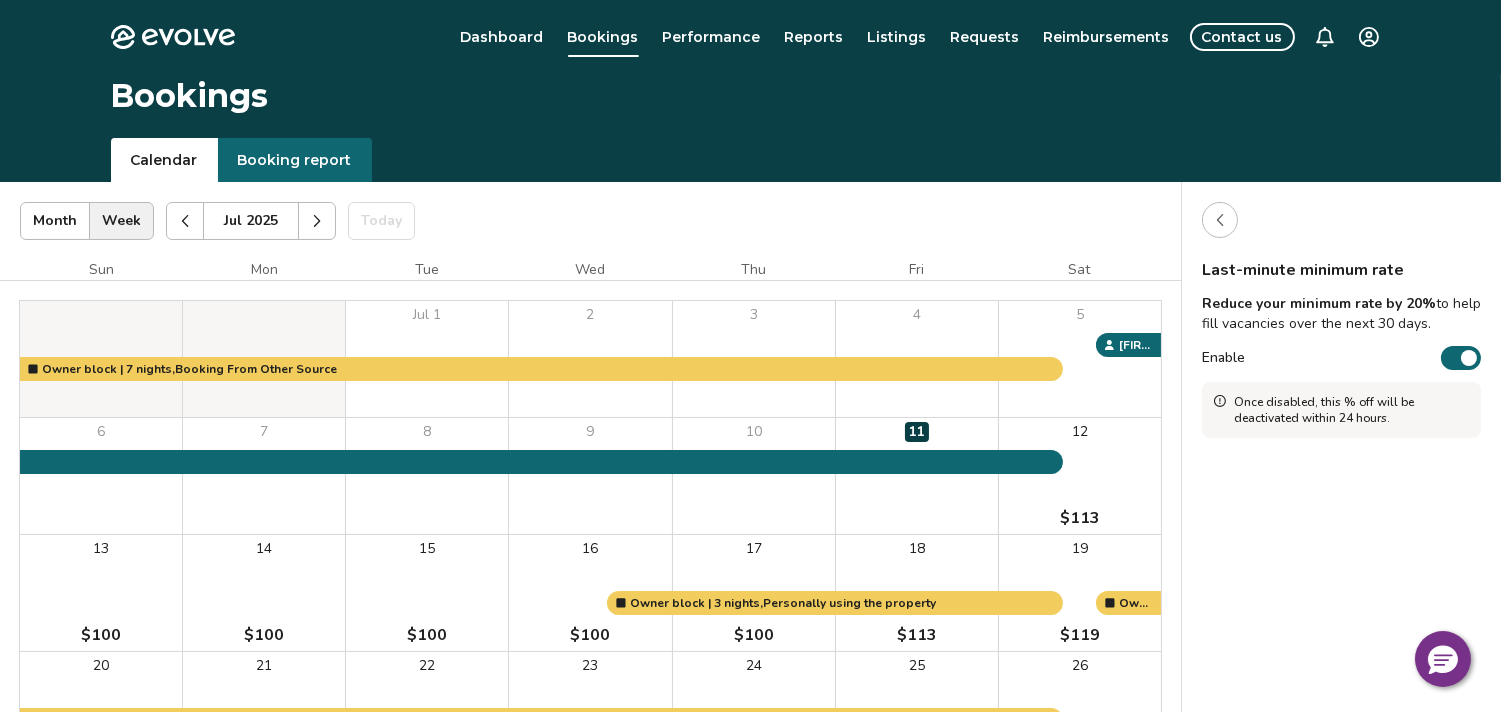 click at bounding box center (1469, 358) 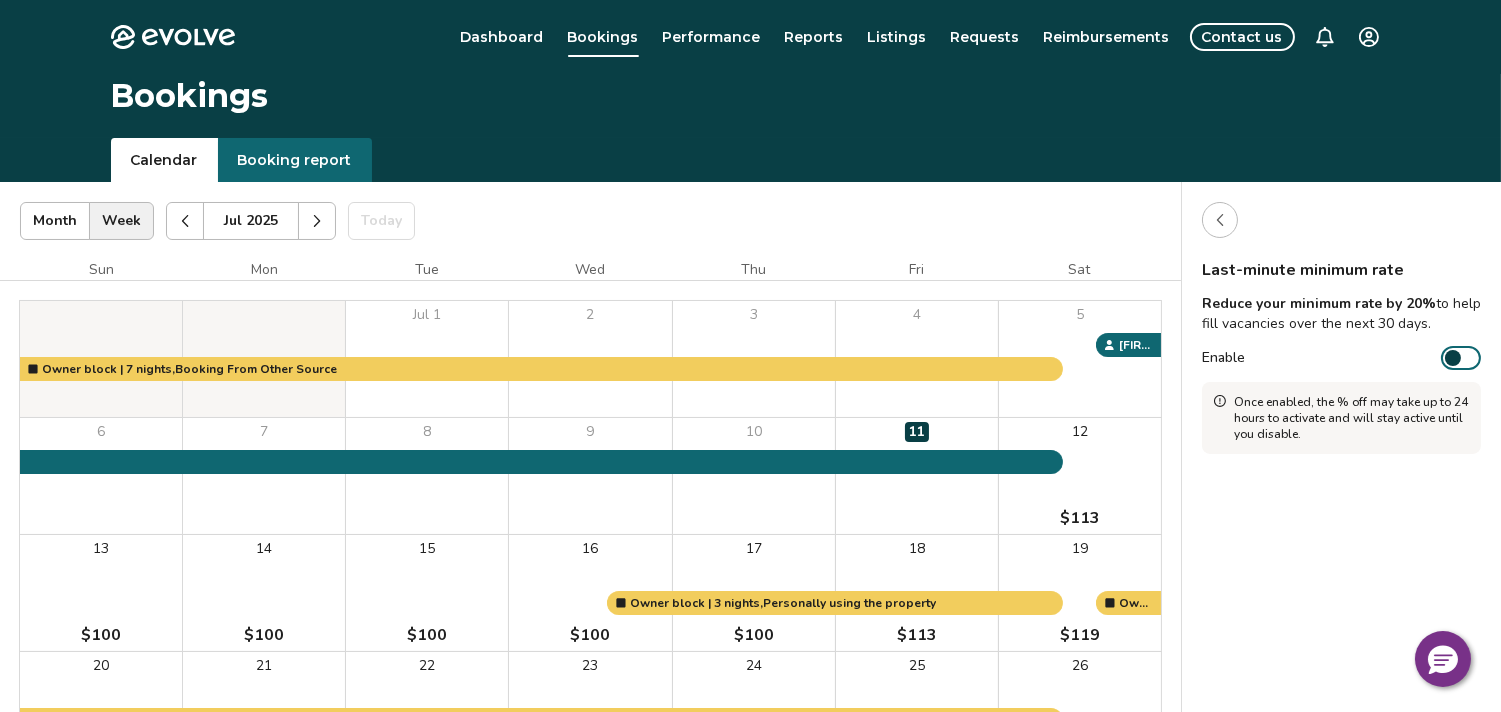 click at bounding box center (1220, 220) 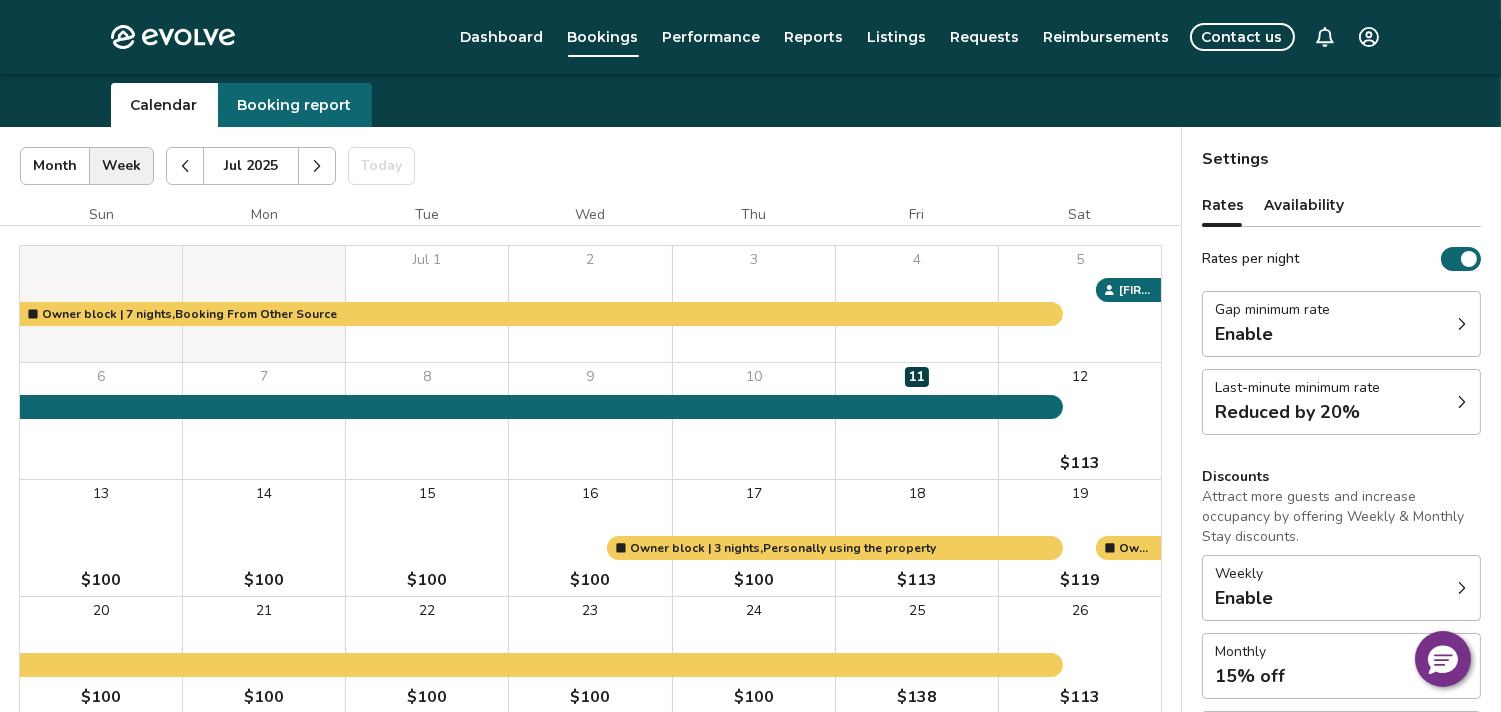 scroll, scrollTop: 56, scrollLeft: 0, axis: vertical 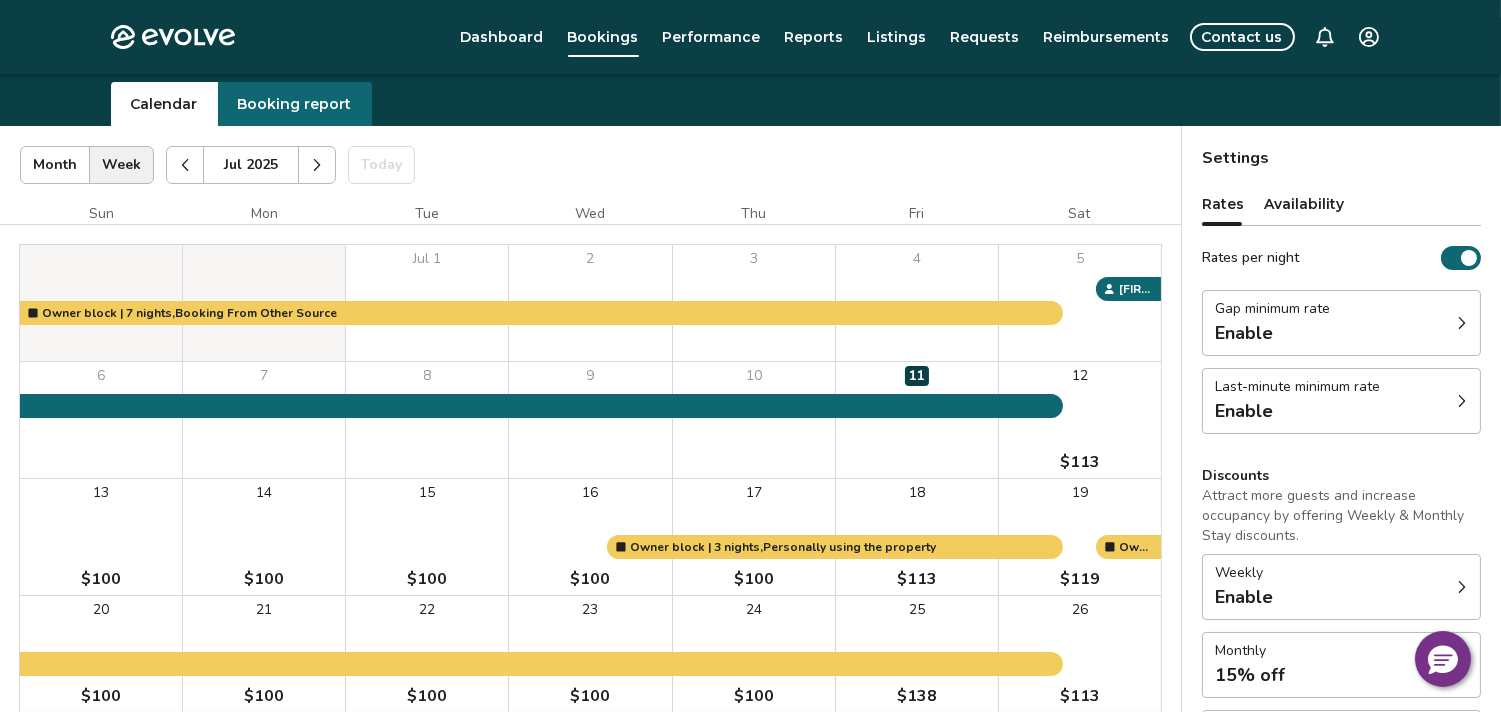 click on "Enable" at bounding box center (1297, 411) 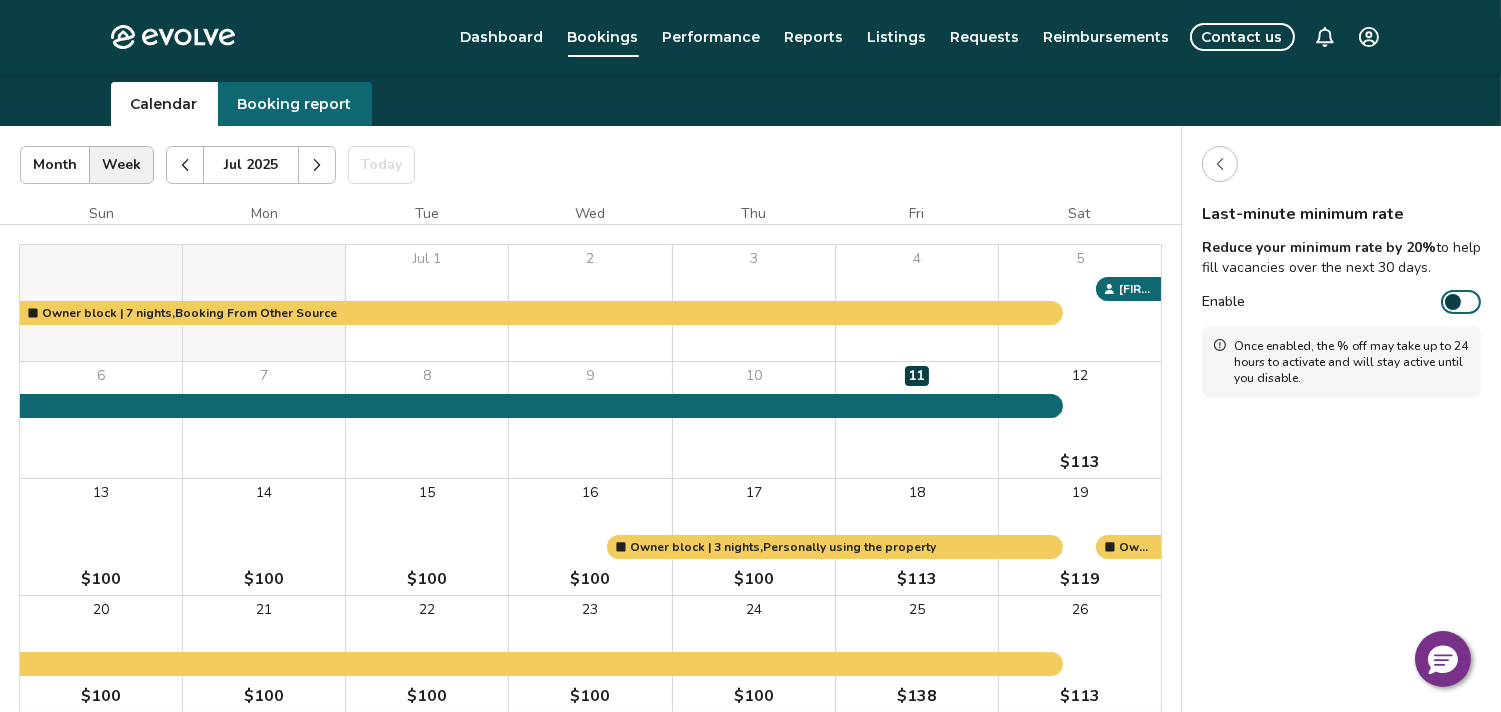 click at bounding box center (1220, 164) 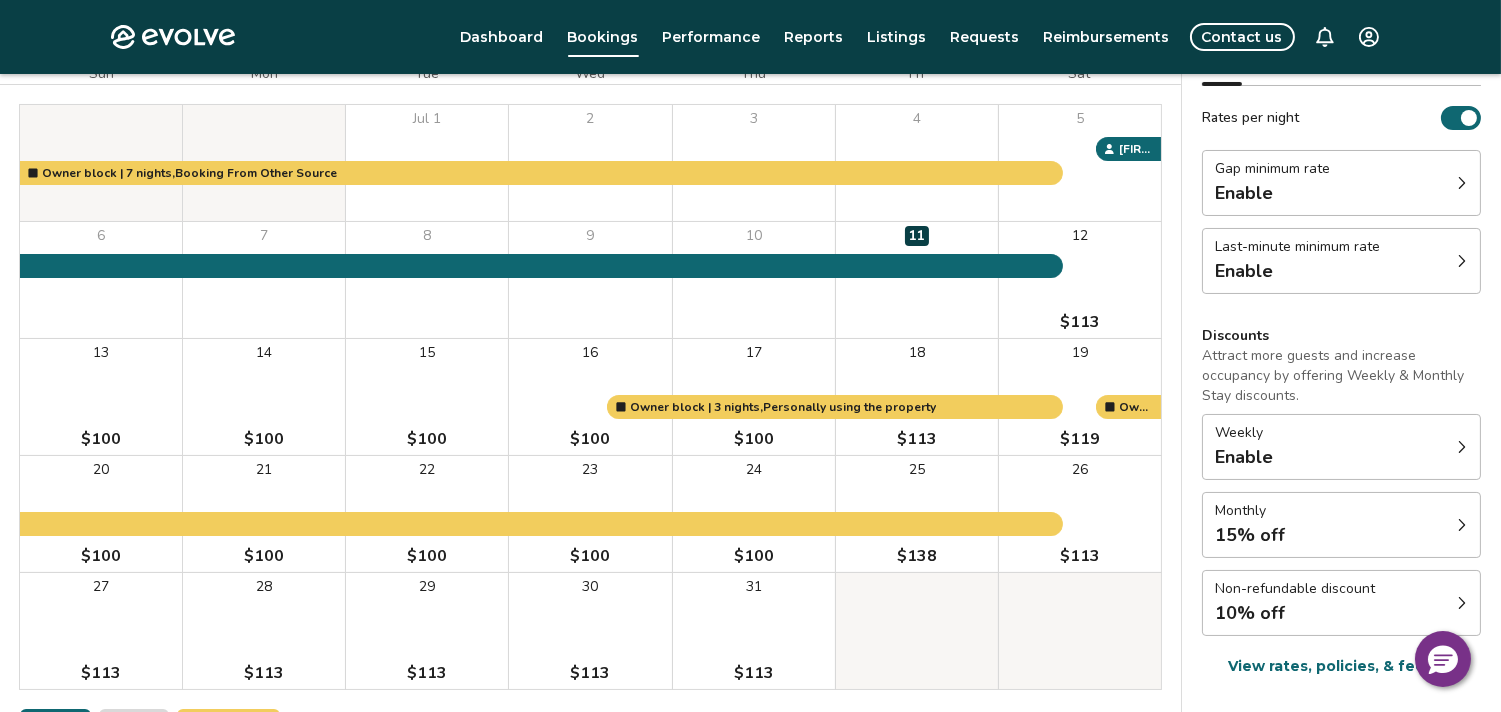 scroll, scrollTop: 322, scrollLeft: 0, axis: vertical 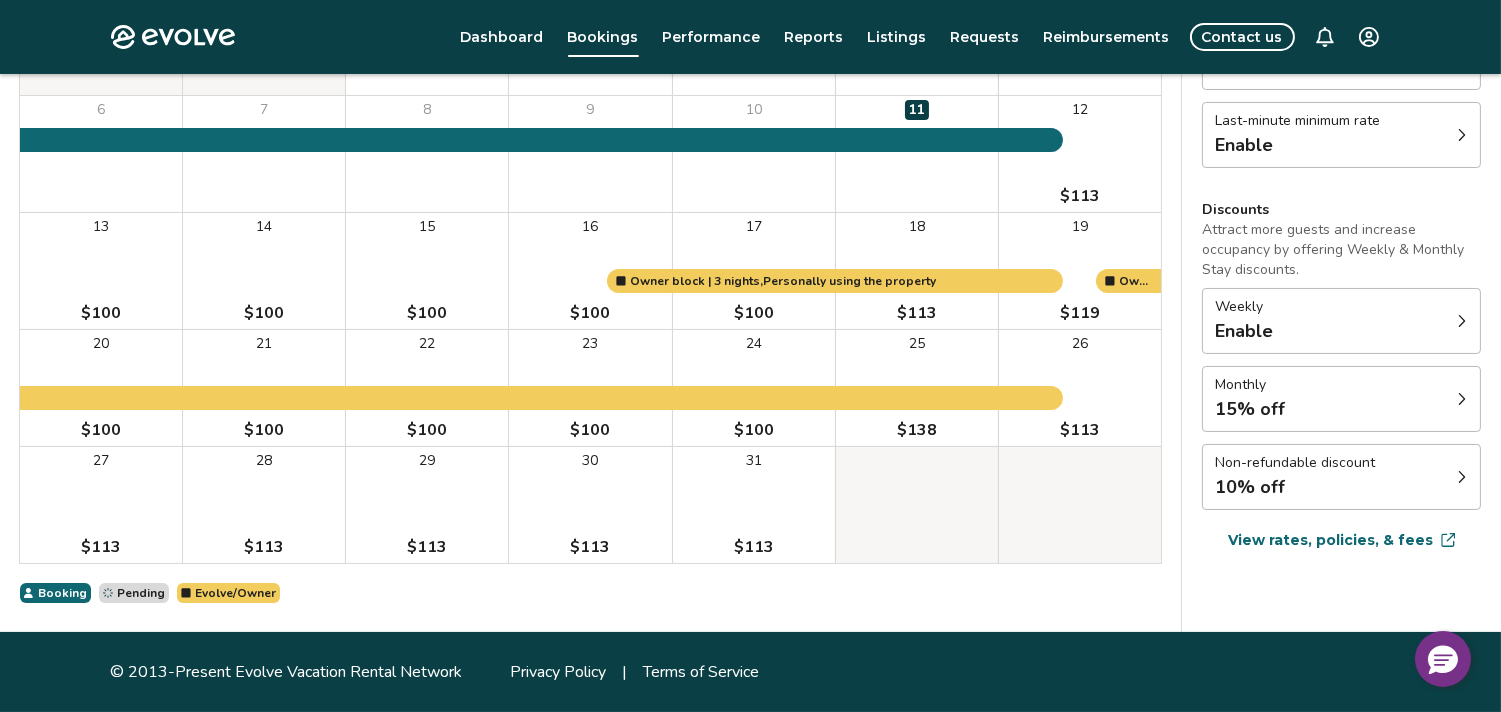 click on "View rates, policies, & fees" at bounding box center (1341, 540) 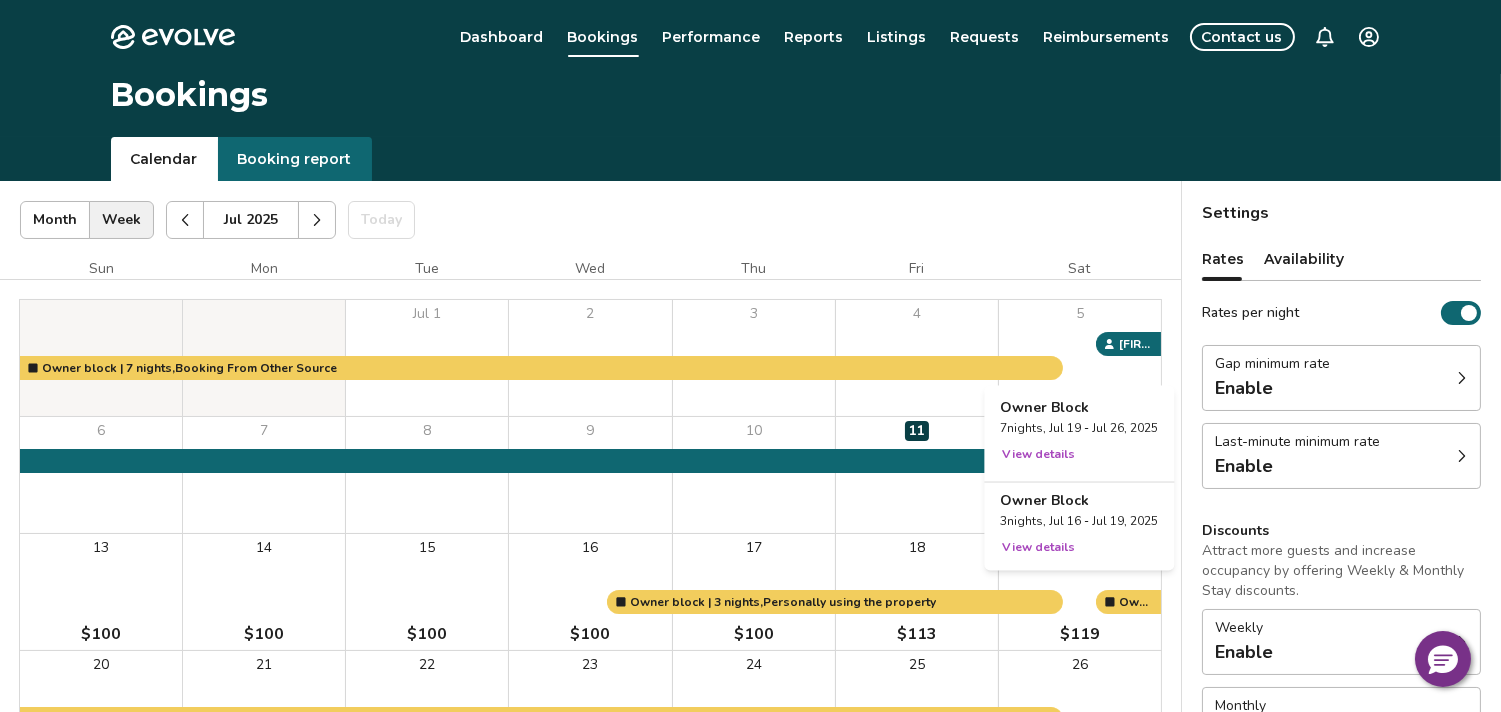 scroll, scrollTop: 0, scrollLeft: 0, axis: both 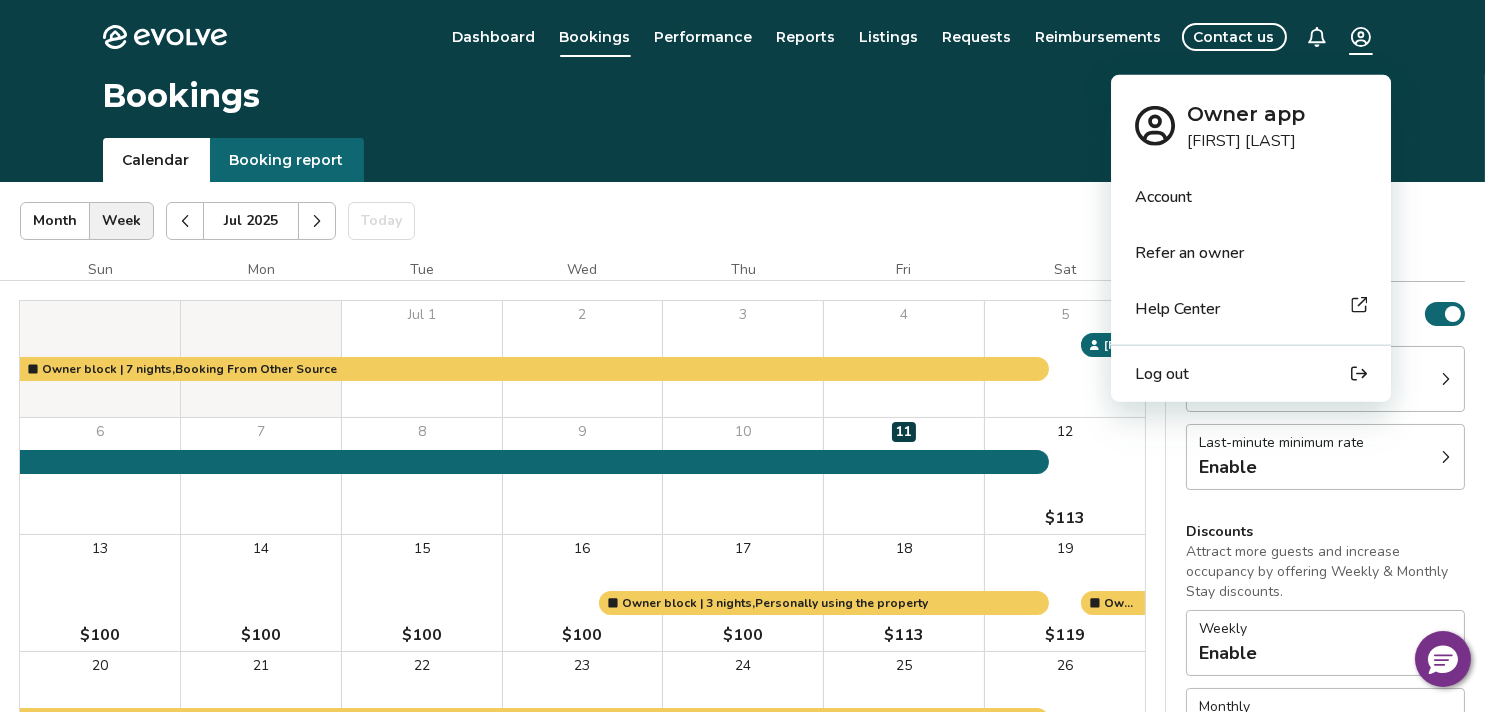 click on "Owner app [FIRST] [LAST] Account Refer an owner Help Center Log out Bookings Calendar Booking report [DATE] | Views Month Week [DATE] Today Settings [BRAND_NAME] [DATE] Sun Mon Tue Wed Thu Fri Sat Jul 1 2 3 4 5 6 7 8 9 10 11 12 $113 13 $100 14 $100 15 $100 16 $100 17 $100 18 $113 19 $119 20 $100 21 $100 22 $100 23 $100 24 $100 25 $138 26 $113 27 $113 28 $113 29 $113 30 $113 31 $113 Owner block | [NUMBER] nights, Booking From Other Source Owner block | [NUMBER] nights, Property booked for guests Owner block | [NUMBER] nights, Personally using the property [FIRST] [LAST] | [NUMBER] guests , $[PRICE] Booking Pending Evolve/Owner Settings Rates Availability Rates per night Gap minimum rate Enable Last-minute minimum rate Enable Discounts Attract more guests and increase occupancy by offering Weekly & Monthly Stay discounts. Weekly Enable Monthly 15% off Non-refundable discount 10% off View rates, policies, & fees Gap minimum rate Reduce your minimum rate by 20% to help fill nights between bookings Enable" at bounding box center [750, 517] 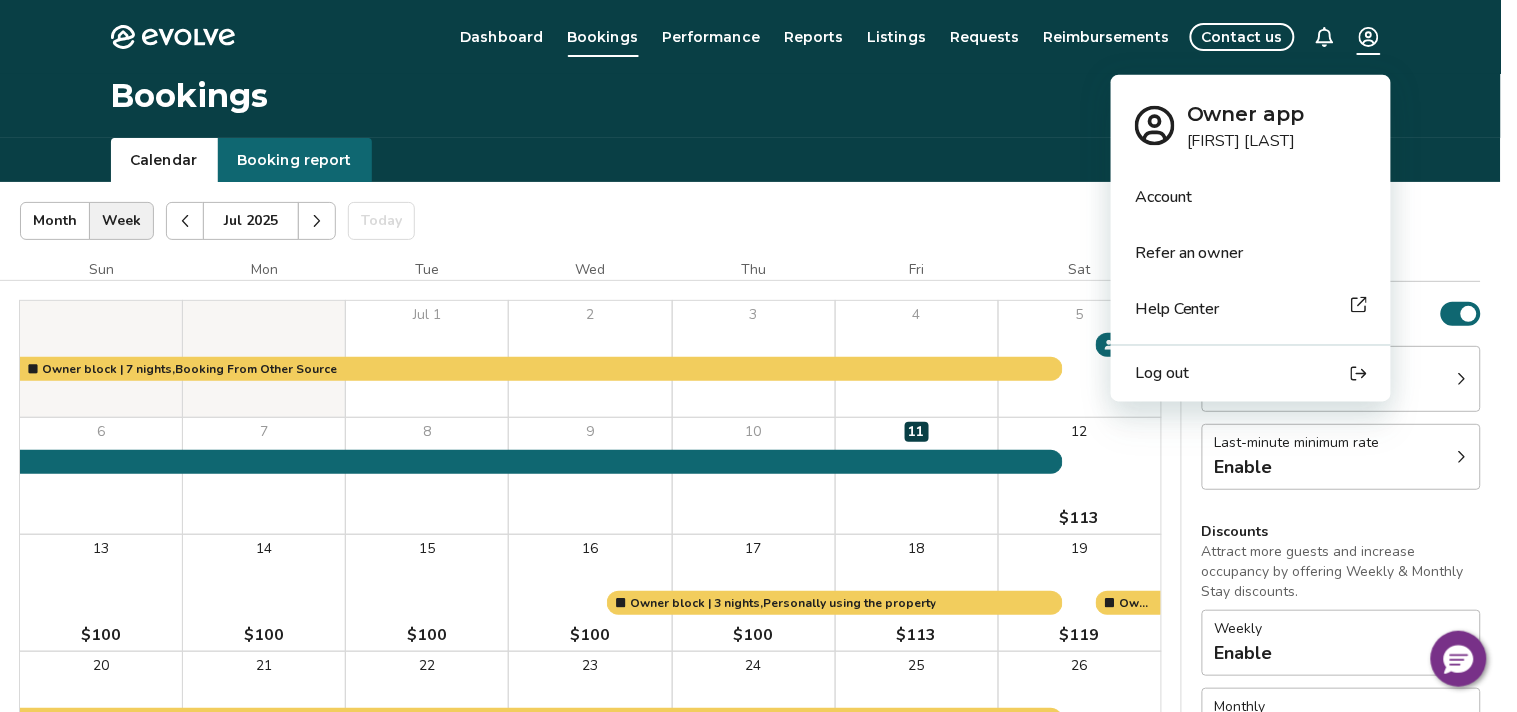 click on "Log out" at bounding box center [1162, 374] 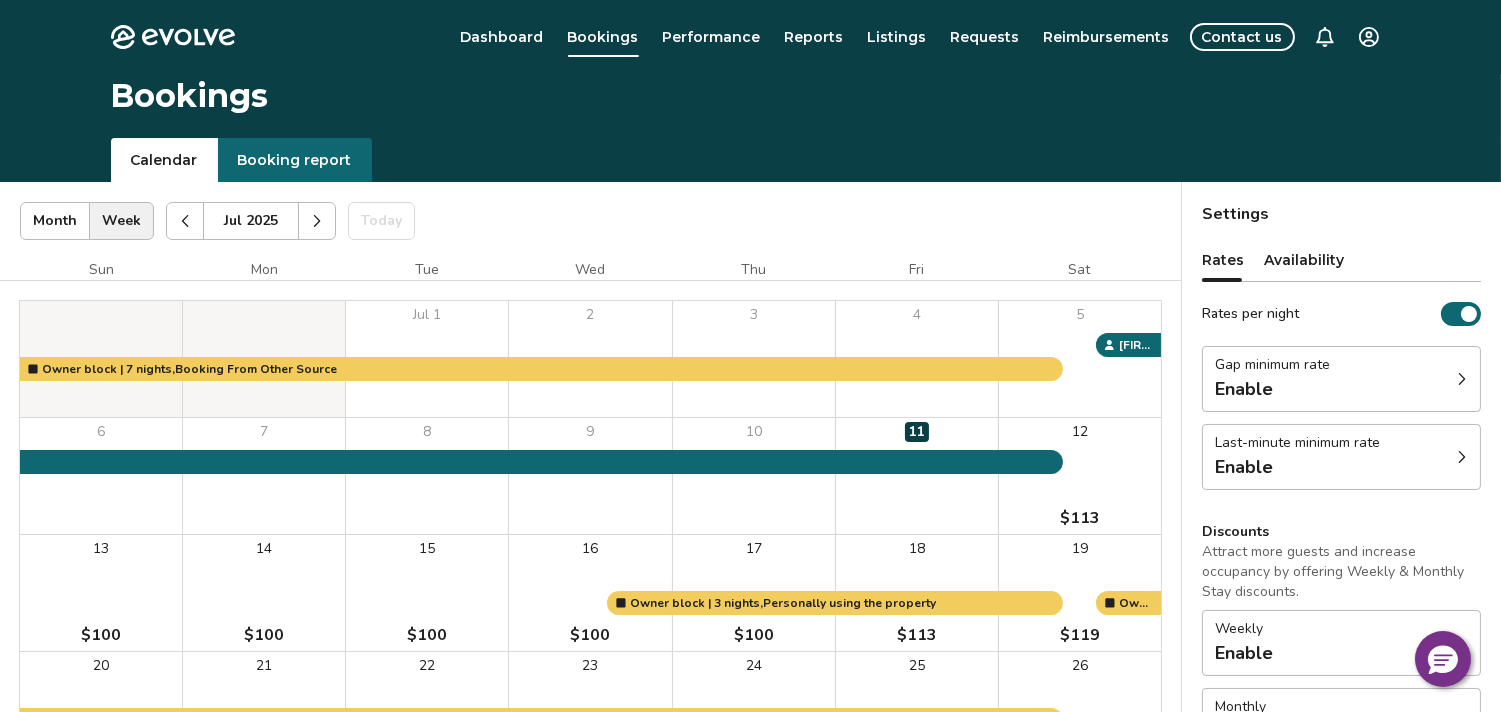 click on "Settings Rates Availability Rates per night Gap minimum rate Enable Last-minute minimum rate Enable Discounts Attract more guests and increase occupancy by offering Weekly & Monthly Stay discounts. Weekly Enable Monthly 15% off Non-refundable discount 10% off View rates, policies, & fees Gap minimum rate Reduce your minimum rate by 20%  to help fill nights between bookings  (Fridays and Saturdays excluded). Enable Once enabled, the % off may take up to 24 hours to activate and will stay active until you disable. Last-minute minimum rate Reduce your minimum rate by 20%  to help fill vacancies over the next 30 days. Enable Once enabled, the % off may take up to 24 hours to activate and will stay active until you disable. Weekly discount Set a max-discount  % between 5% – 60%.  Your discount may bring your nightly rate below your minimum rates in some instances.   Learn more Enable Monthly discount Set a max-discount  % between 5% – 60%.   Learn more Enable ** 5% 60% ** % Set Non-refundable discount" at bounding box center (1341, 568) 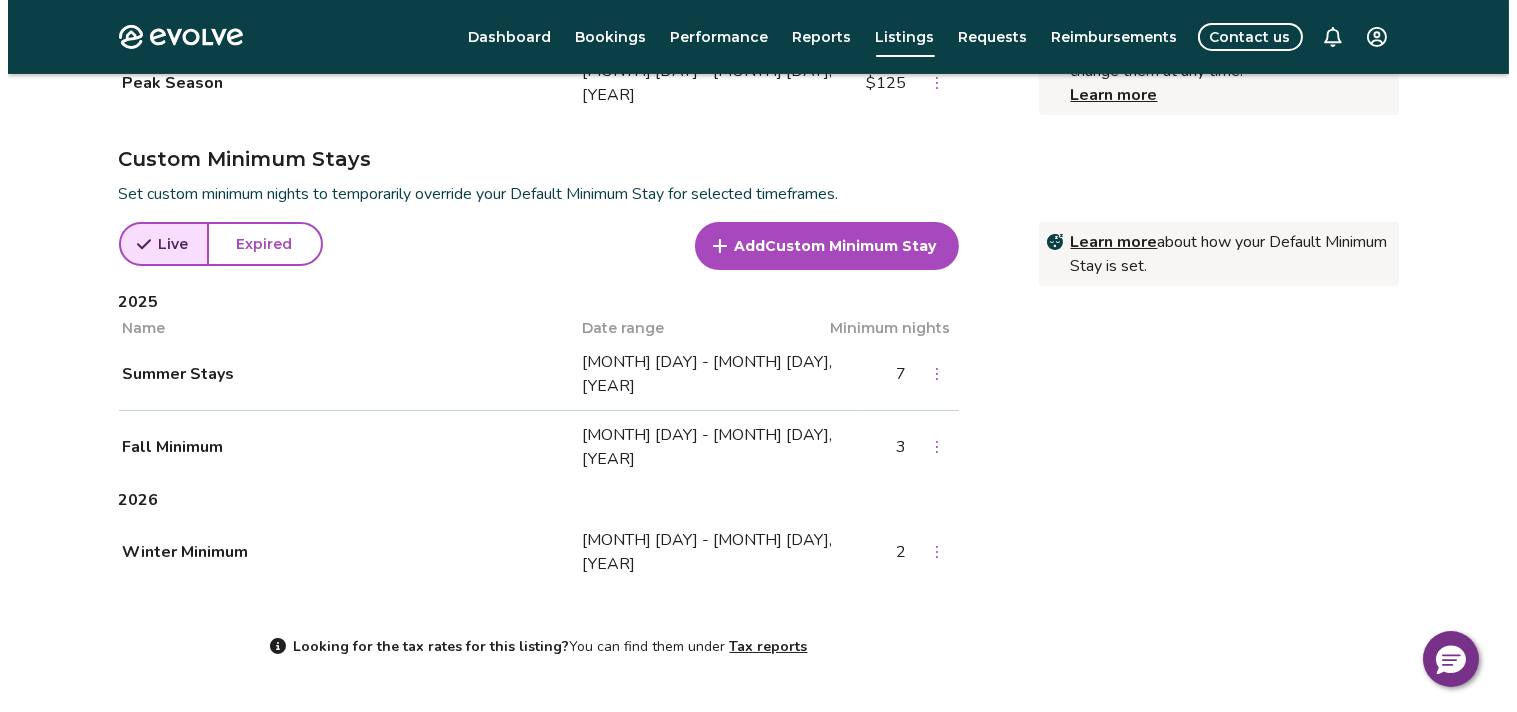 scroll, scrollTop: 901, scrollLeft: 0, axis: vertical 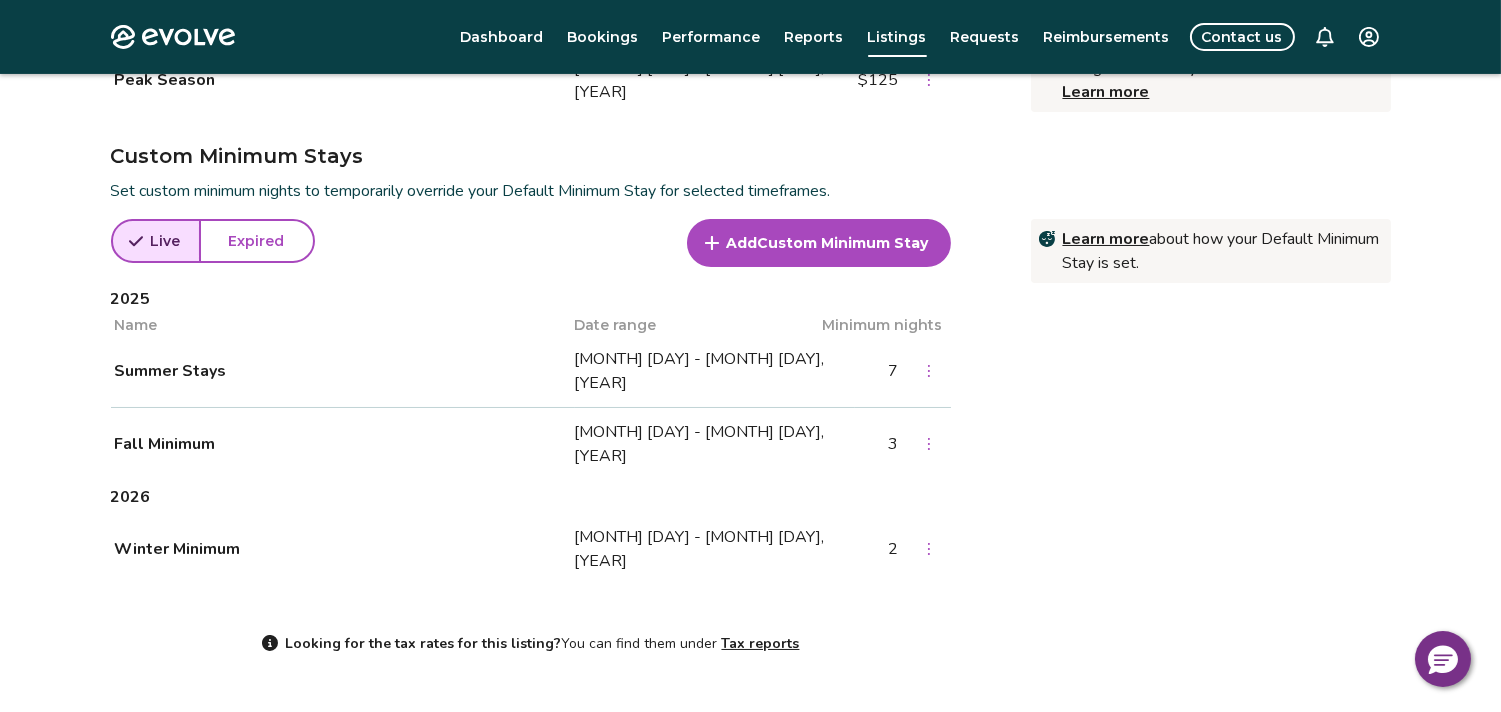click on "Add  Custom Minimum Stay" at bounding box center [819, 243] 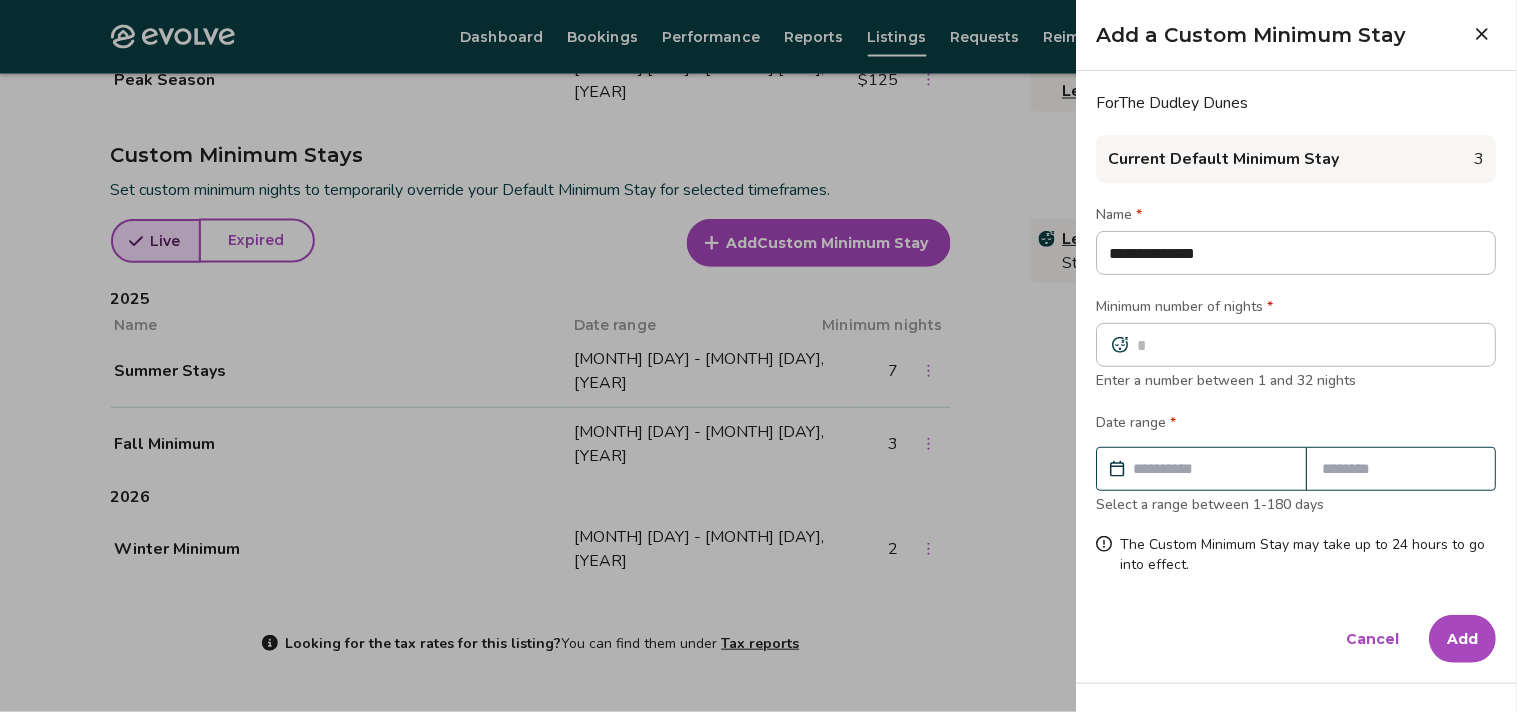 type on "**********" 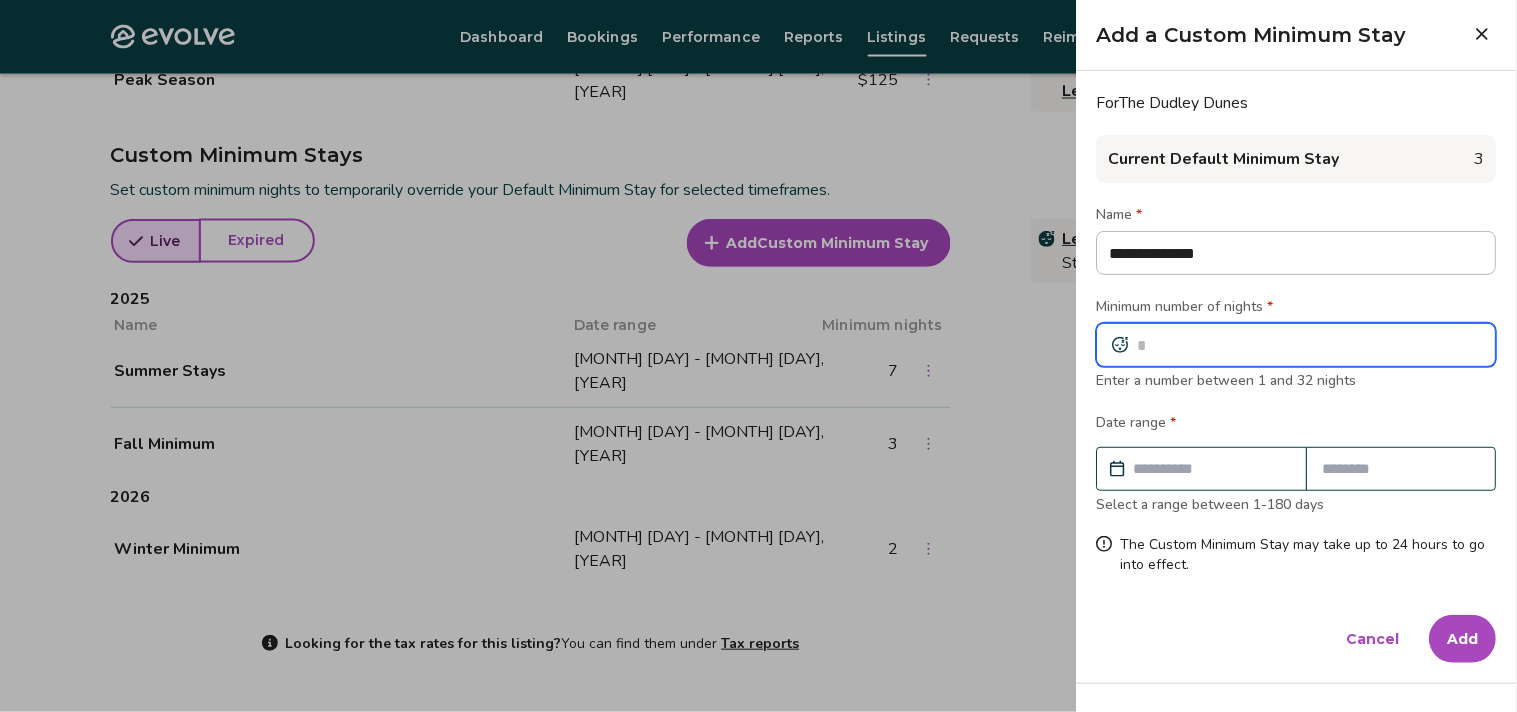type on "*" 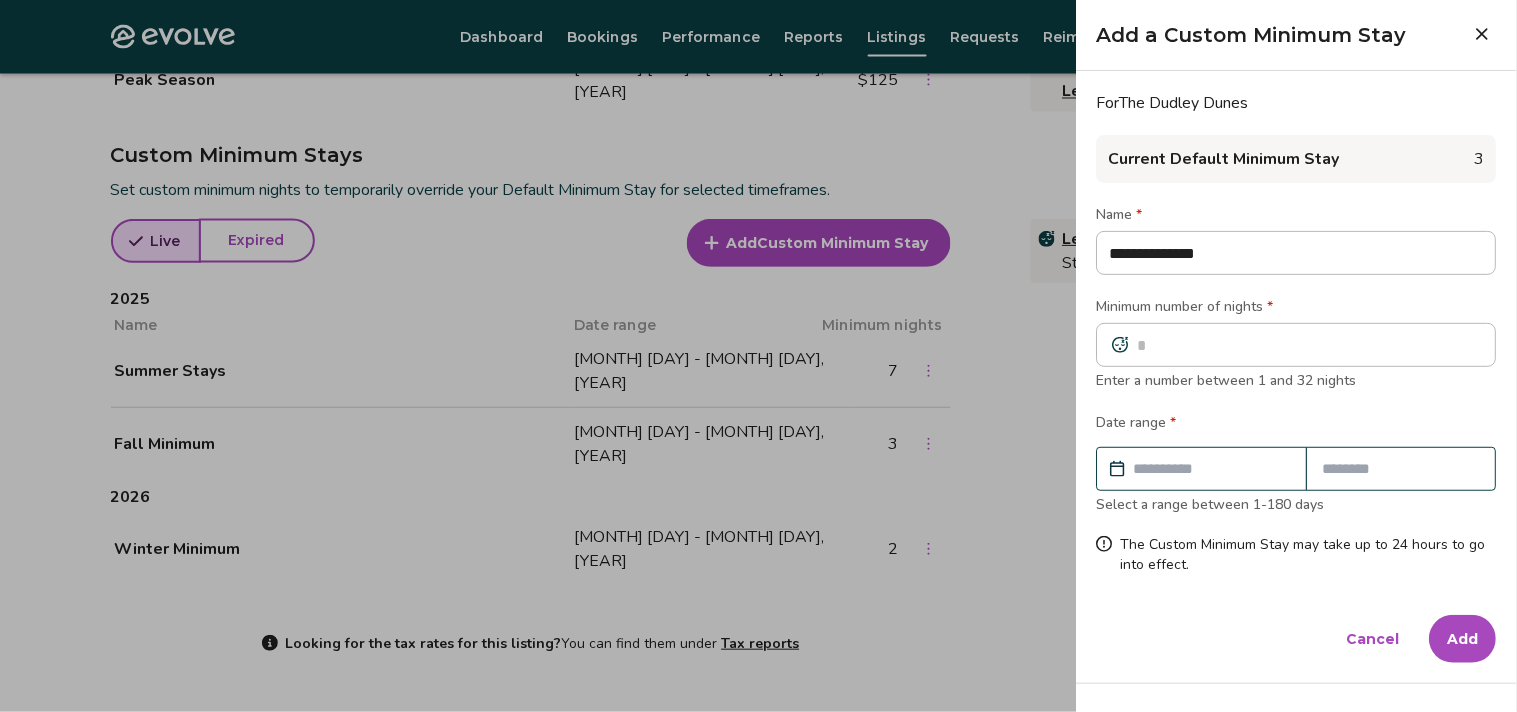 drag, startPoint x: 1114, startPoint y: 461, endPoint x: 1124, endPoint y: 474, distance: 16.40122 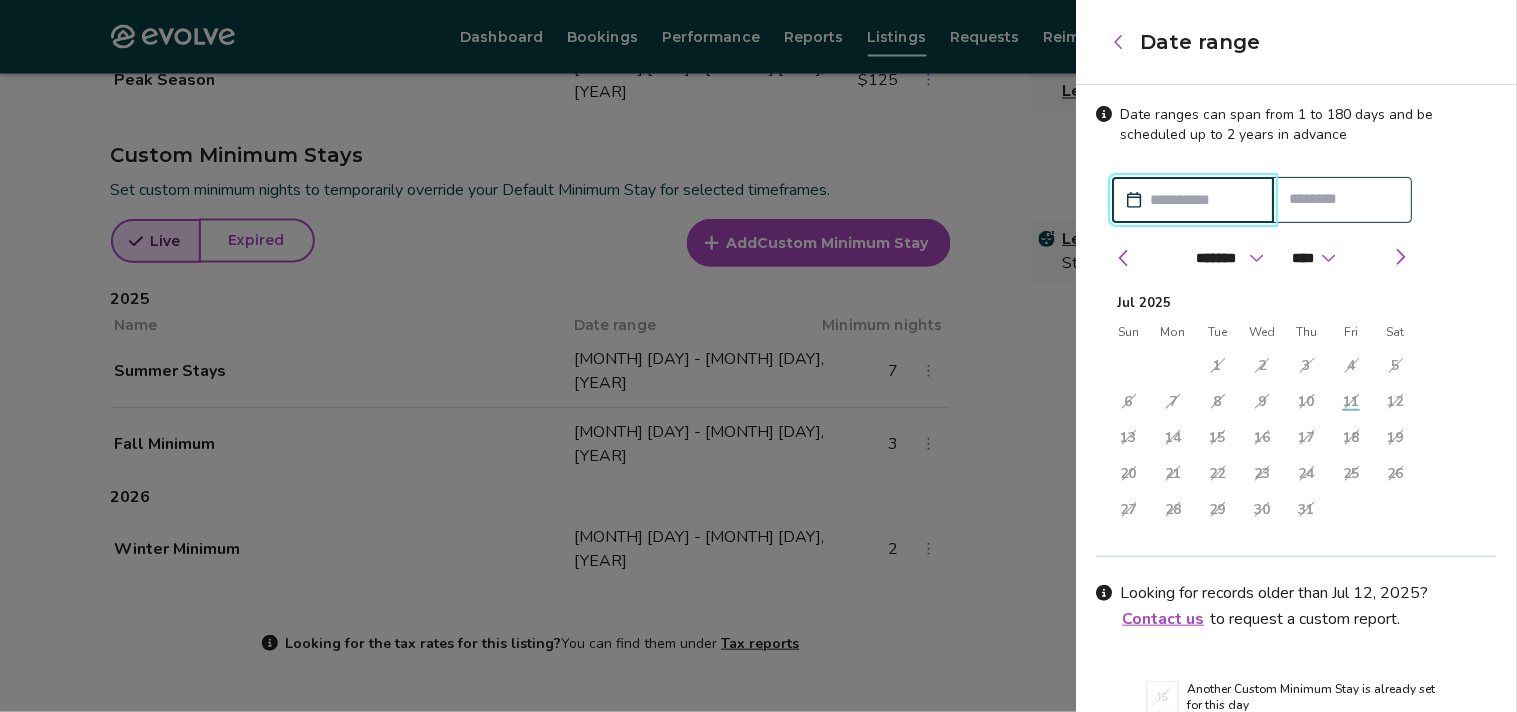 click at bounding box center [758, 356] 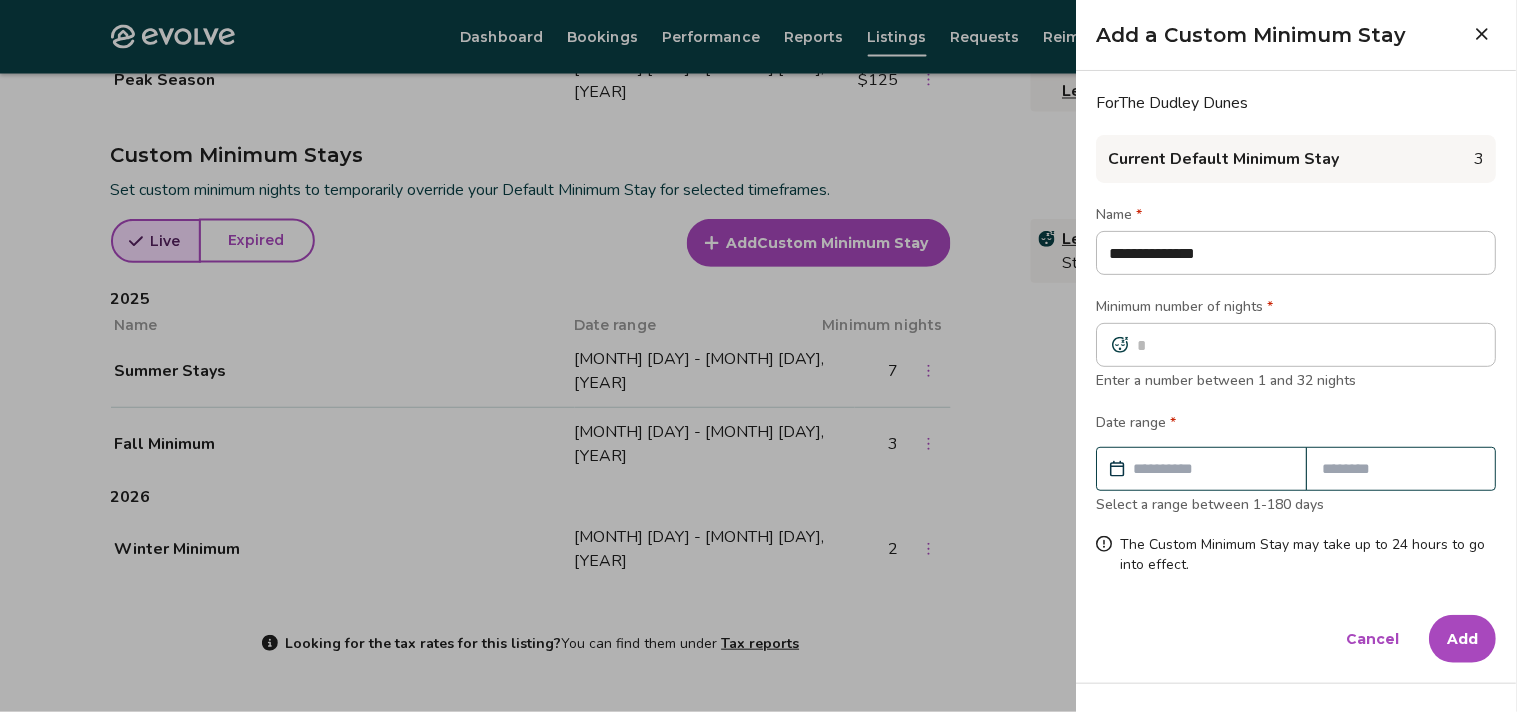 drag, startPoint x: 1454, startPoint y: 31, endPoint x: 984, endPoint y: 96, distance: 474.4734 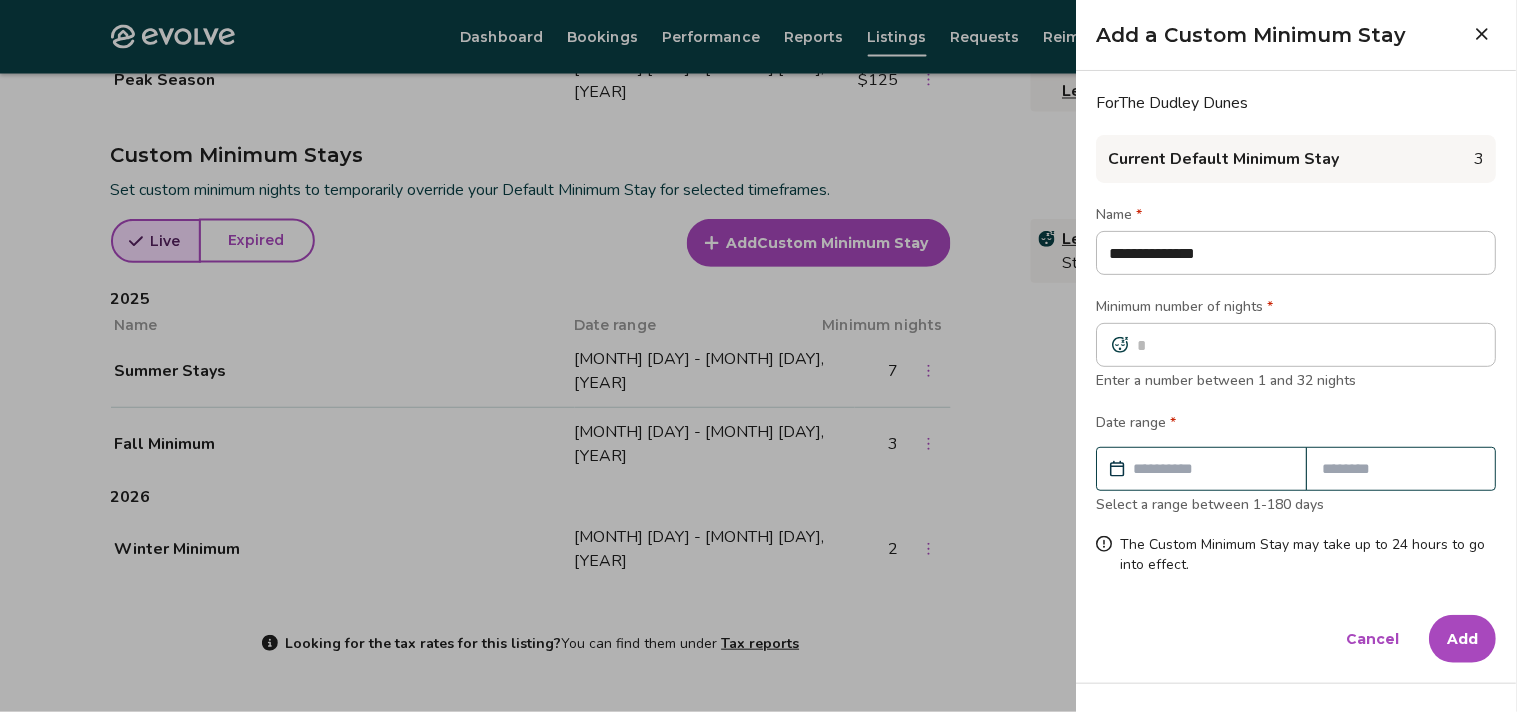 click at bounding box center [758, 356] 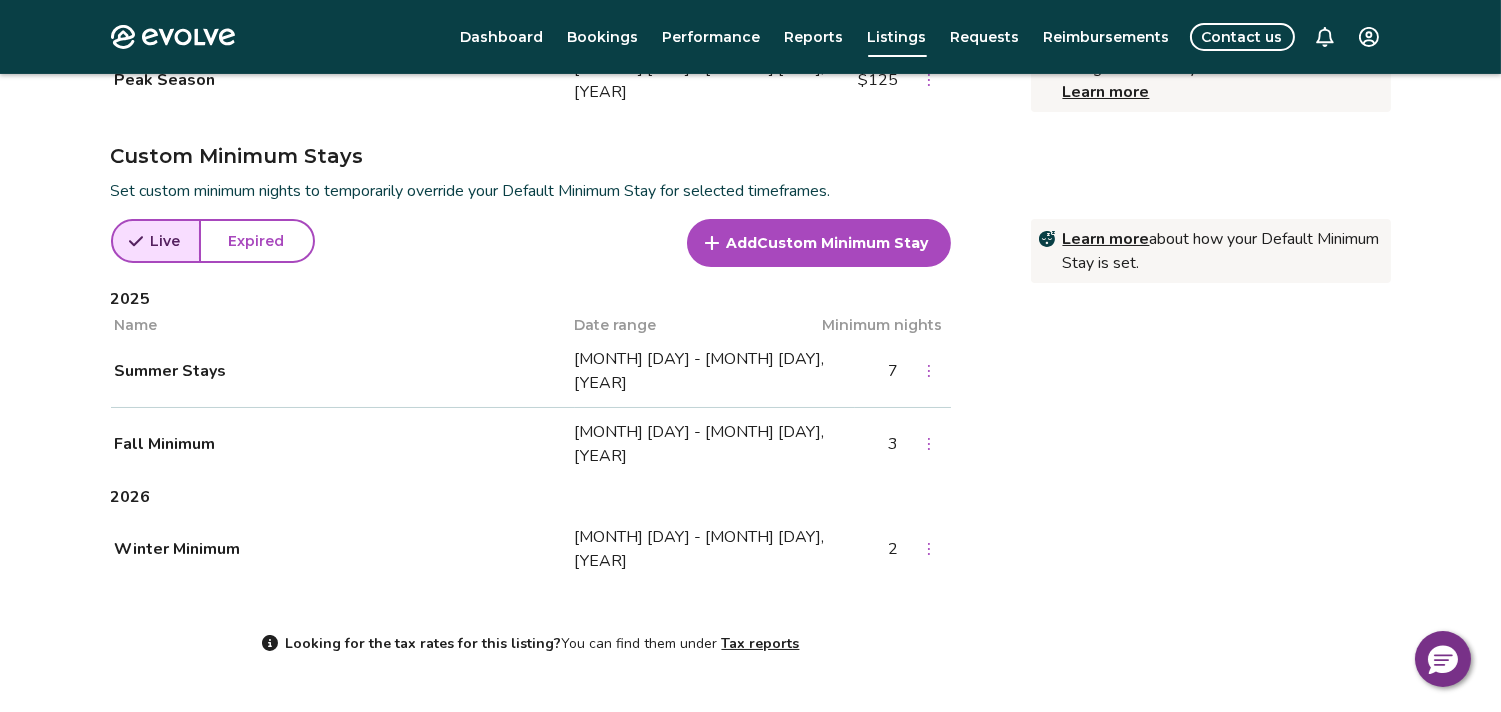 drag, startPoint x: 926, startPoint y: 350, endPoint x: 923, endPoint y: 335, distance: 15.297058 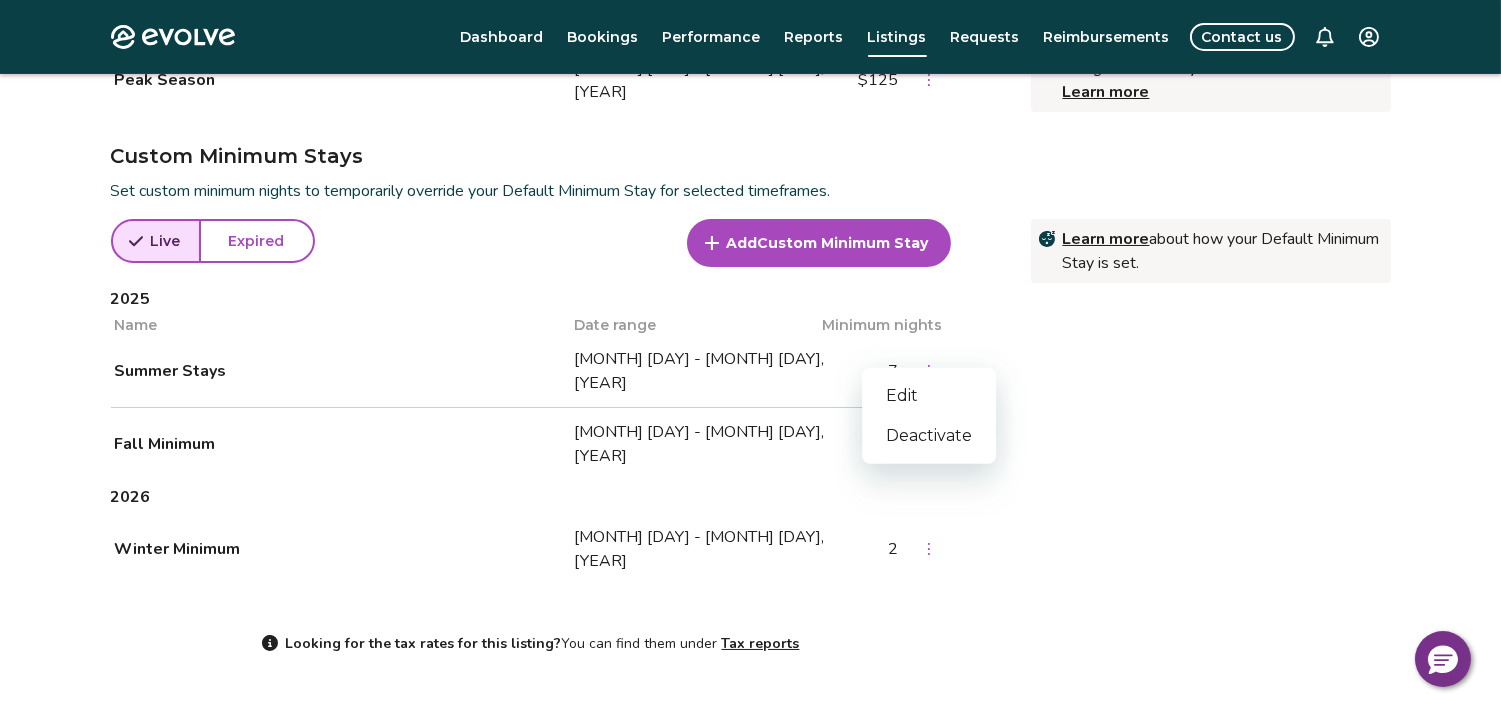 click 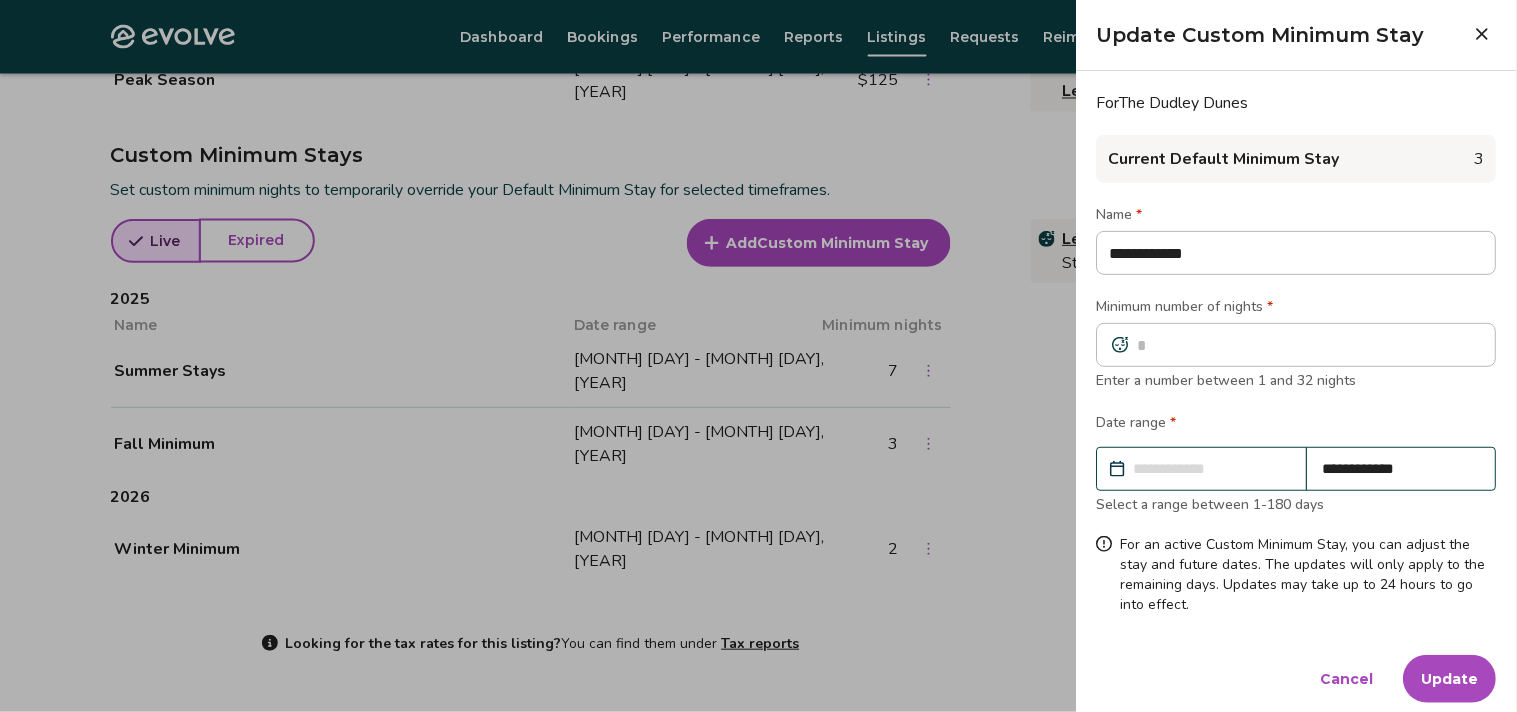 drag, startPoint x: 1361, startPoint y: 481, endPoint x: 1374, endPoint y: 461, distance: 23.853722 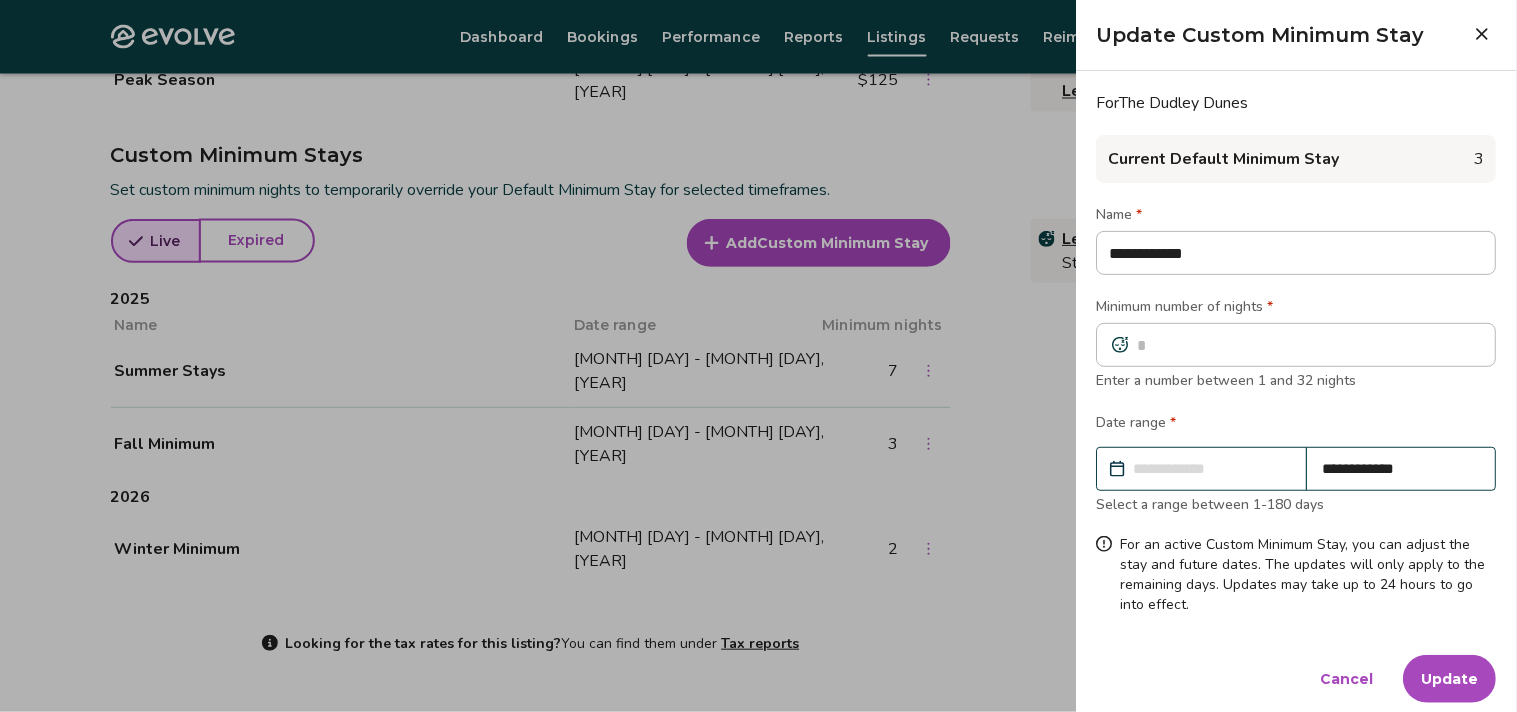 click on "**********" at bounding box center (1402, 469) 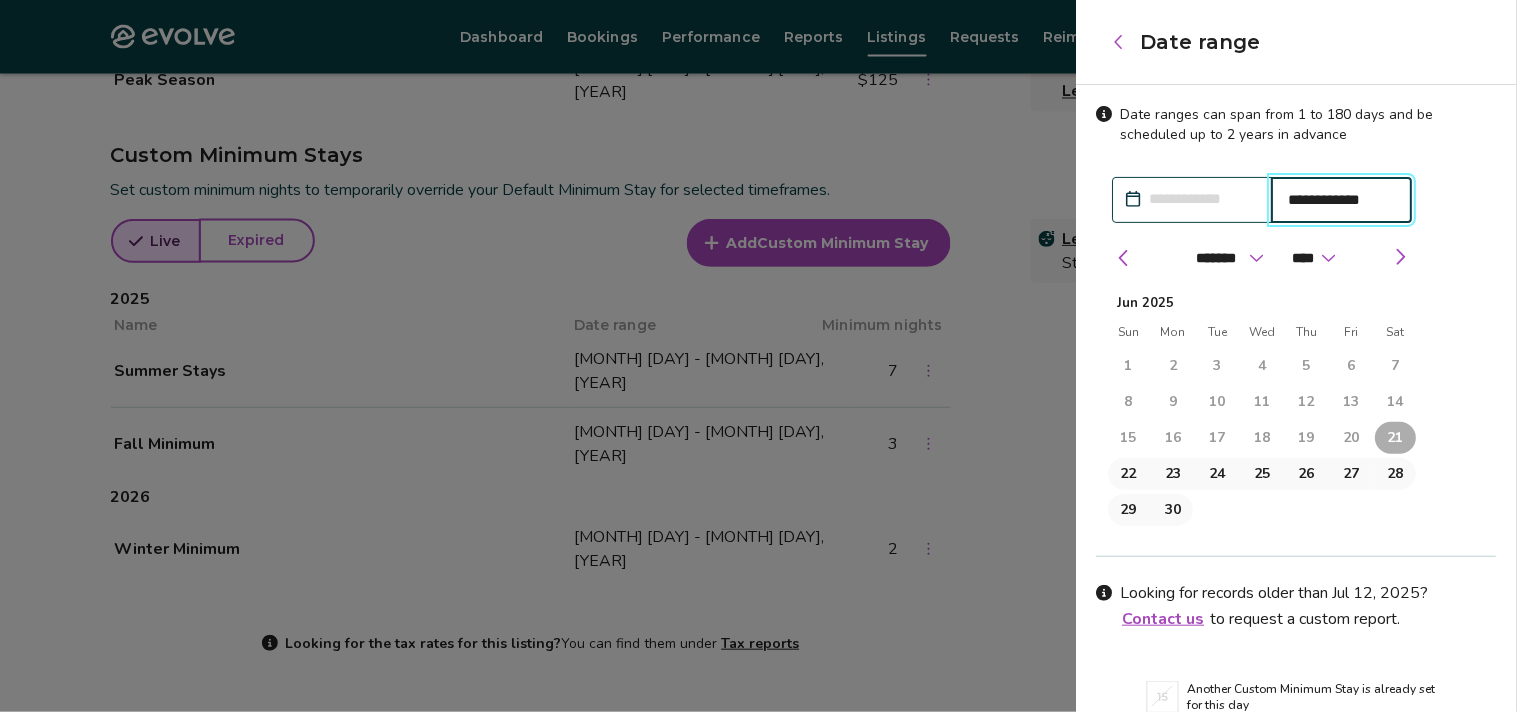 click on "**********" at bounding box center (1343, 200) 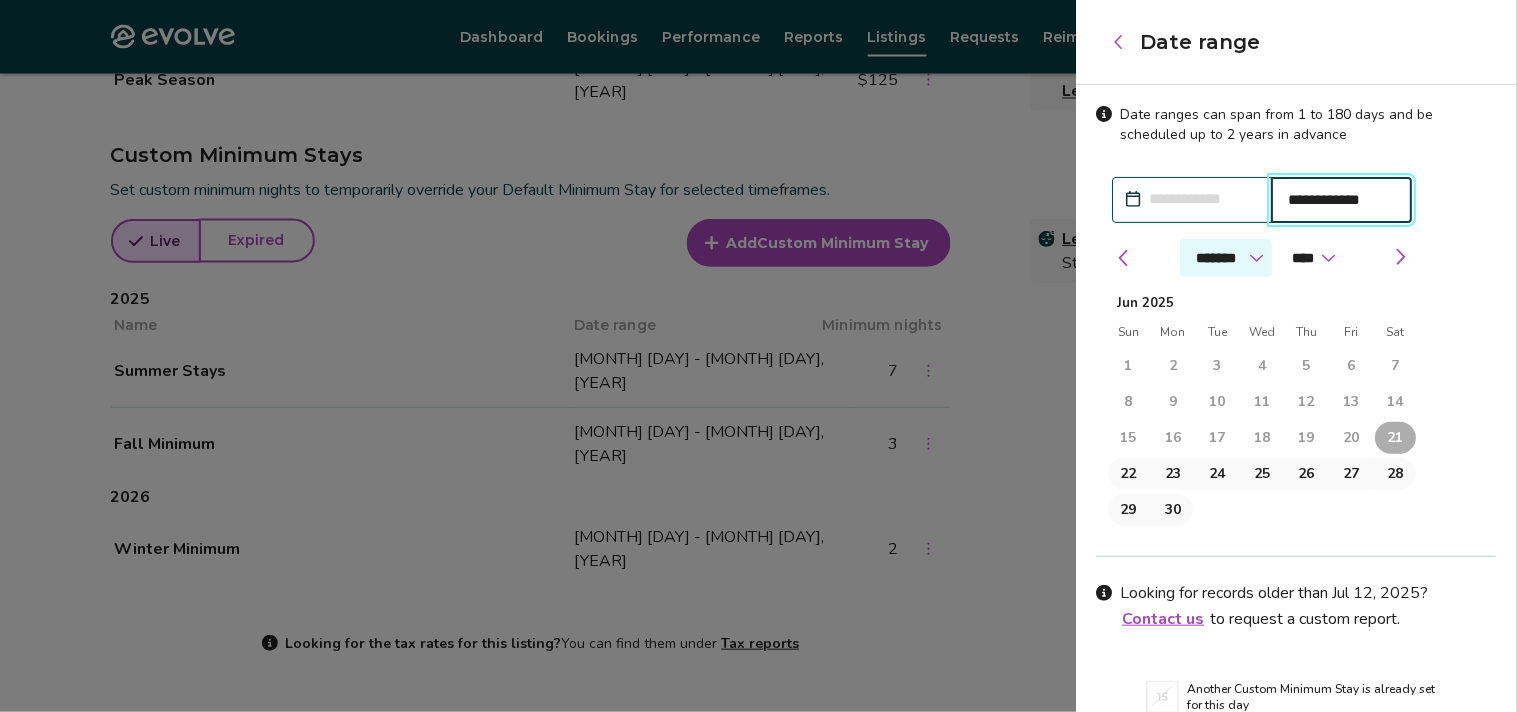click on "******* ******** ***** ***** *** **** **** ****** ********* ******* ******** ********" at bounding box center [1227, 258] 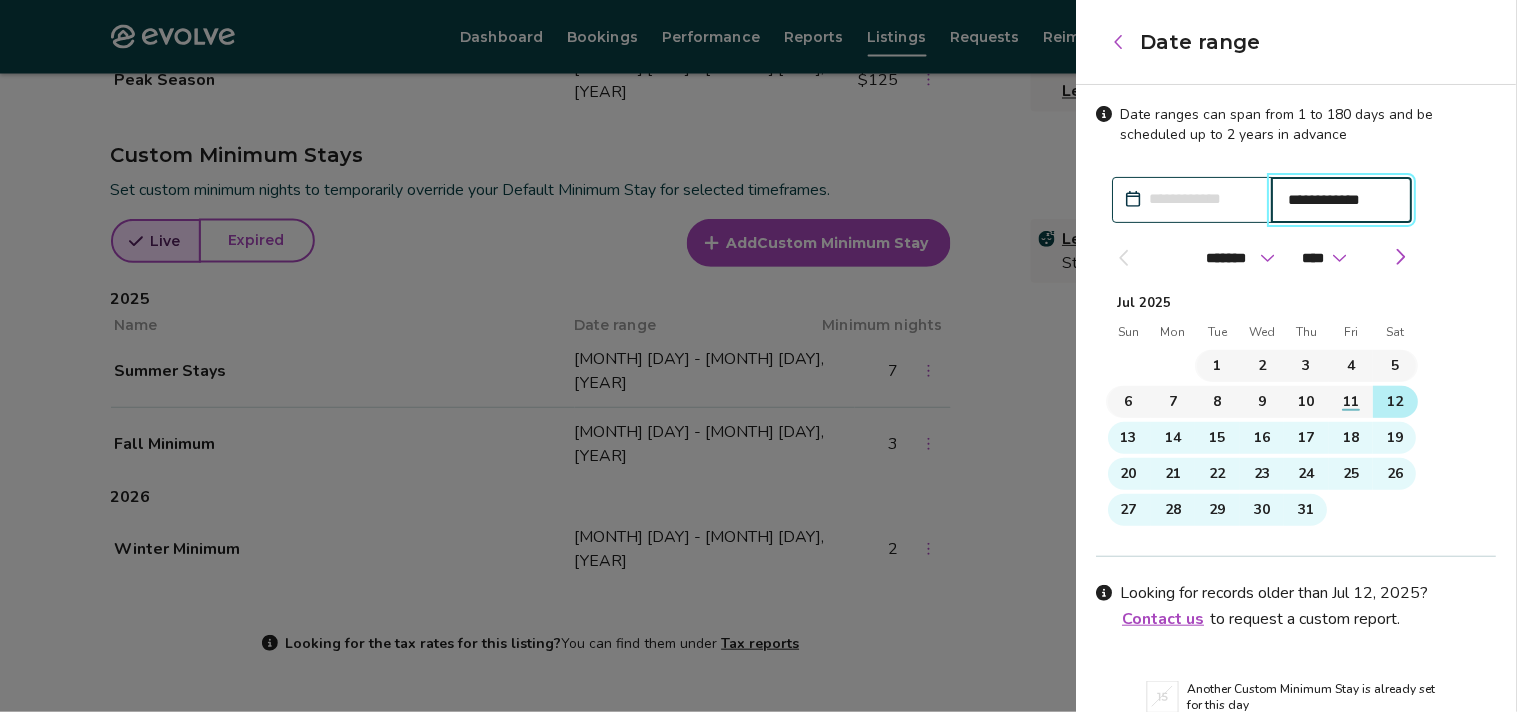 click on "12" at bounding box center (1397, 402) 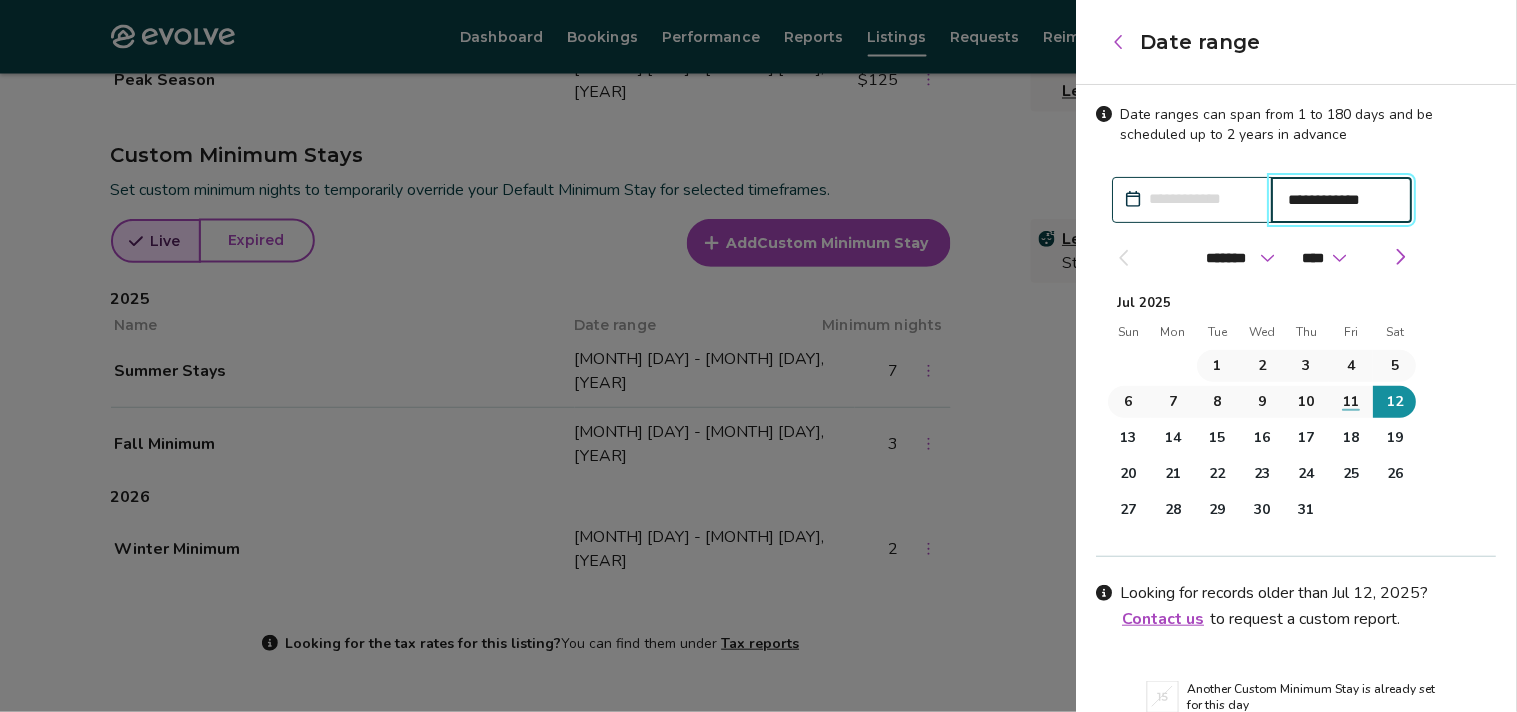 type on "**********" 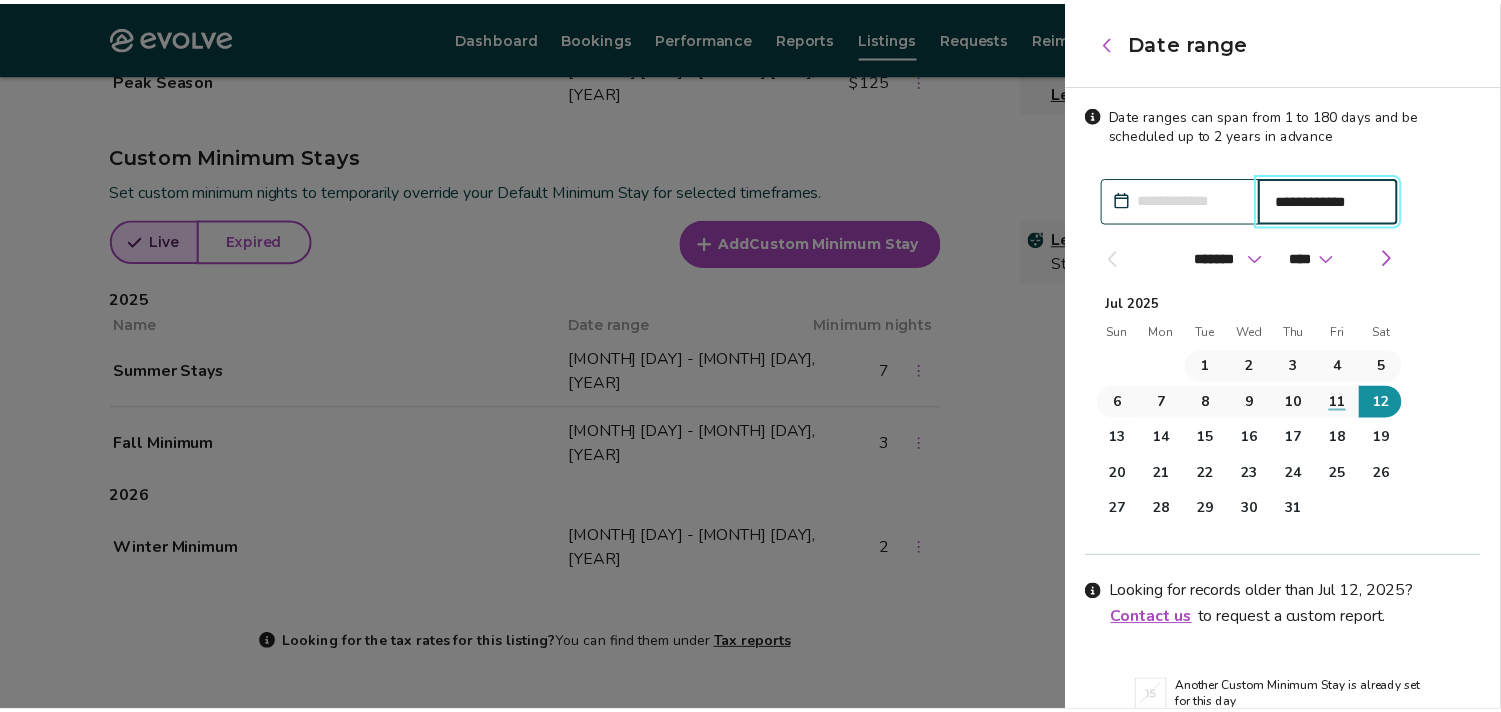 scroll, scrollTop: 87, scrollLeft: 0, axis: vertical 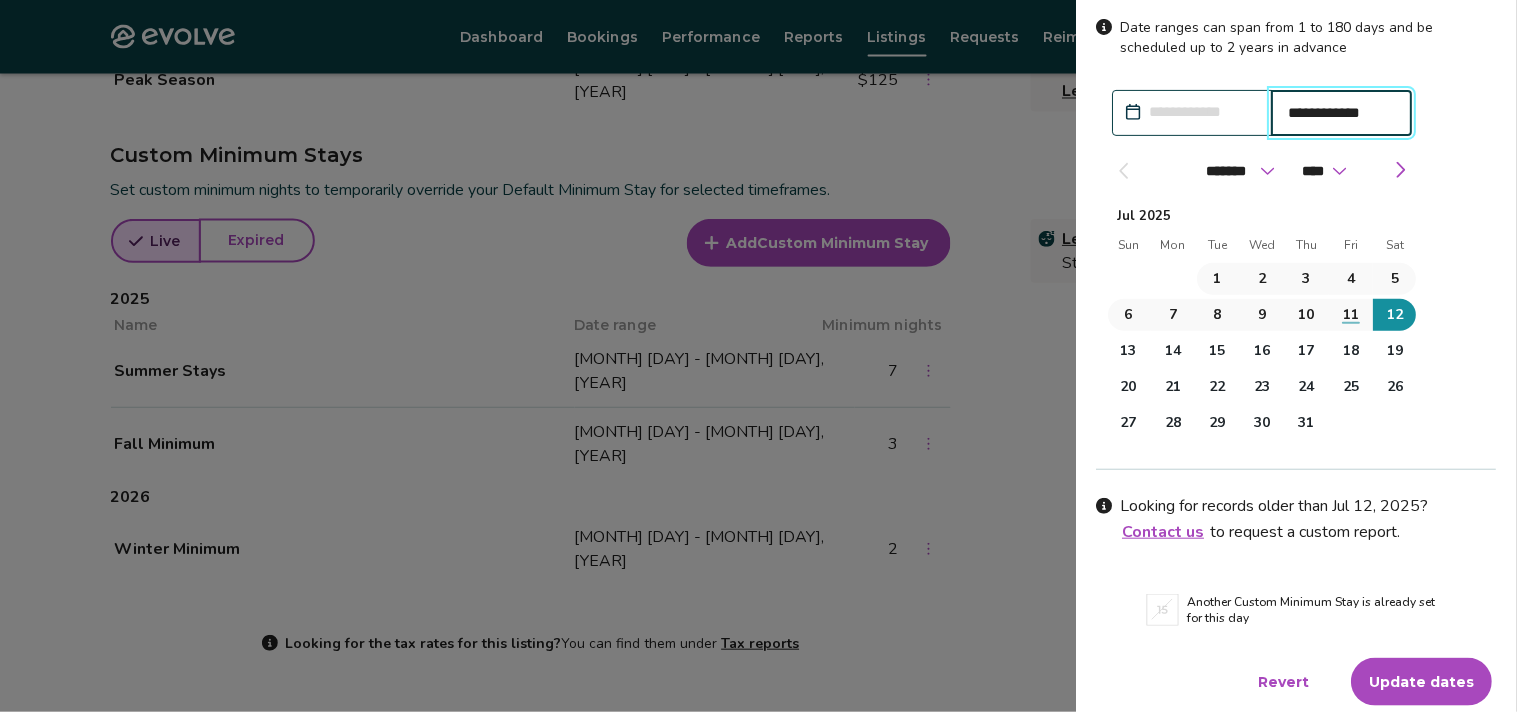 click on "Update dates" at bounding box center [1422, 682] 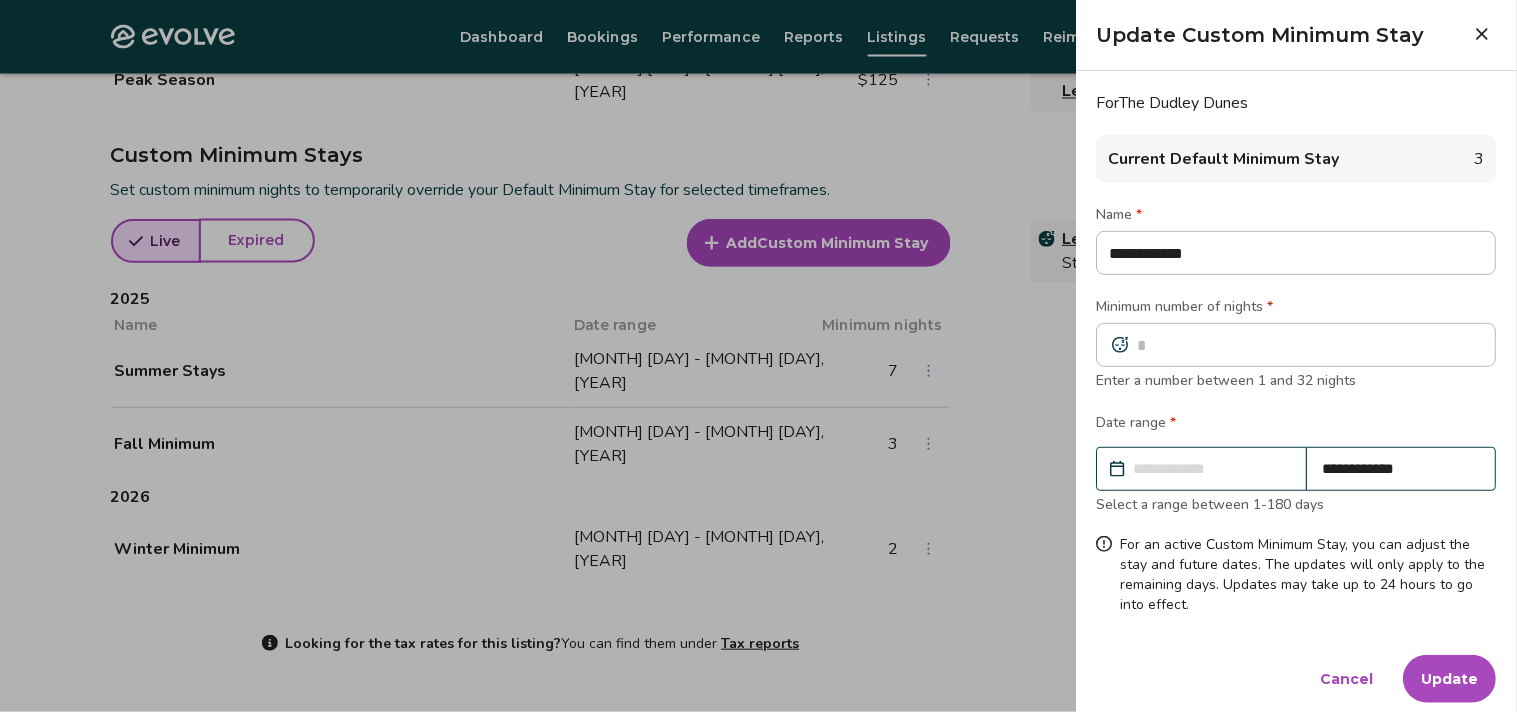 click on "Update" at bounding box center [1450, 679] 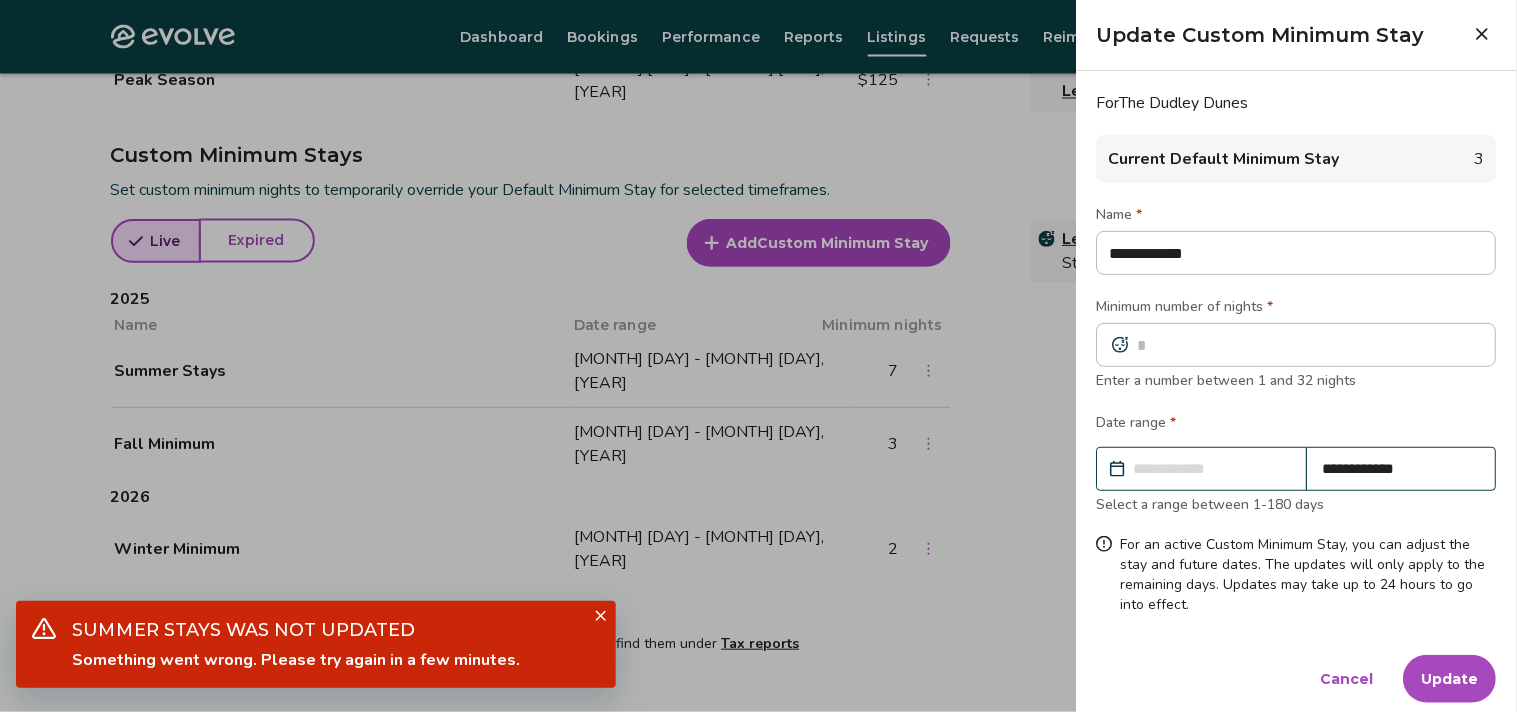 click on "Cancel" at bounding box center [1347, 679] 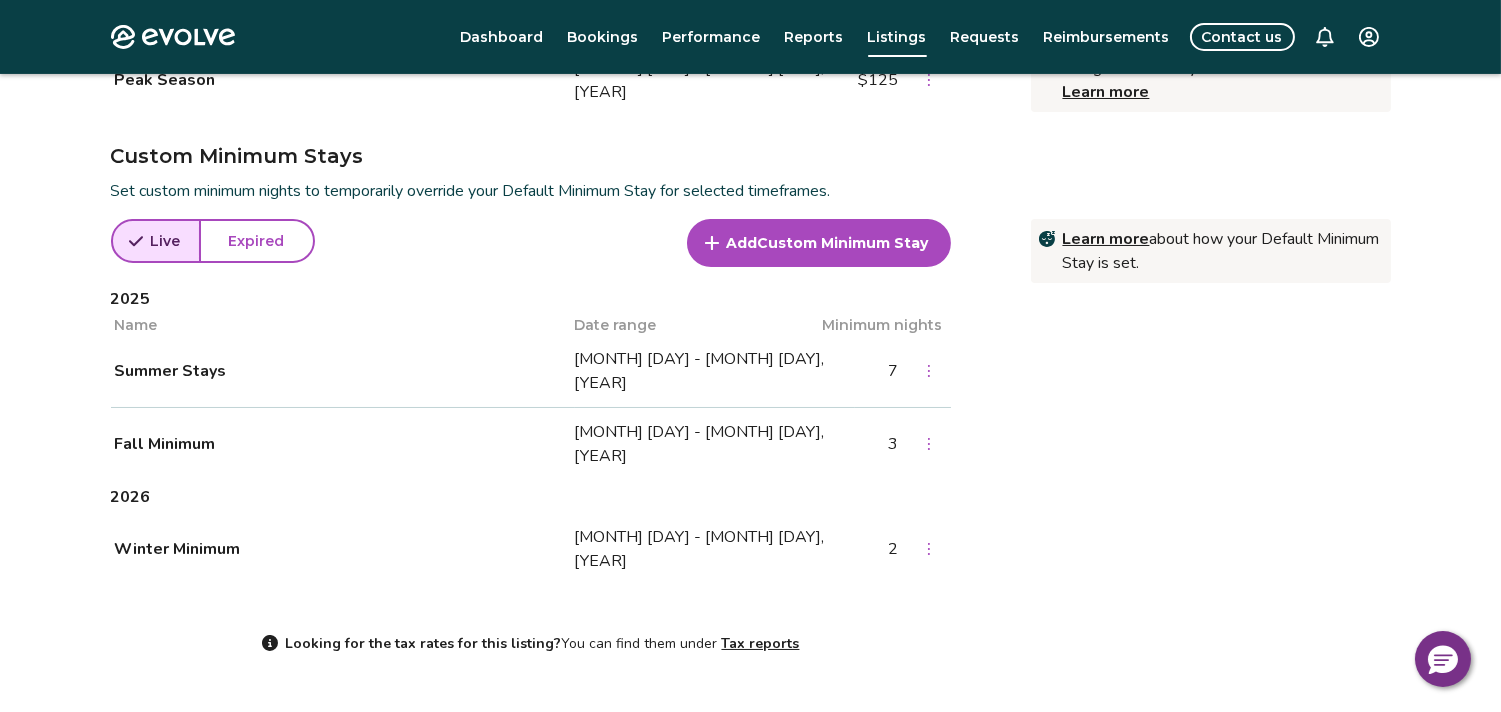 click on "Custom Minimum Stay" at bounding box center (843, 243) 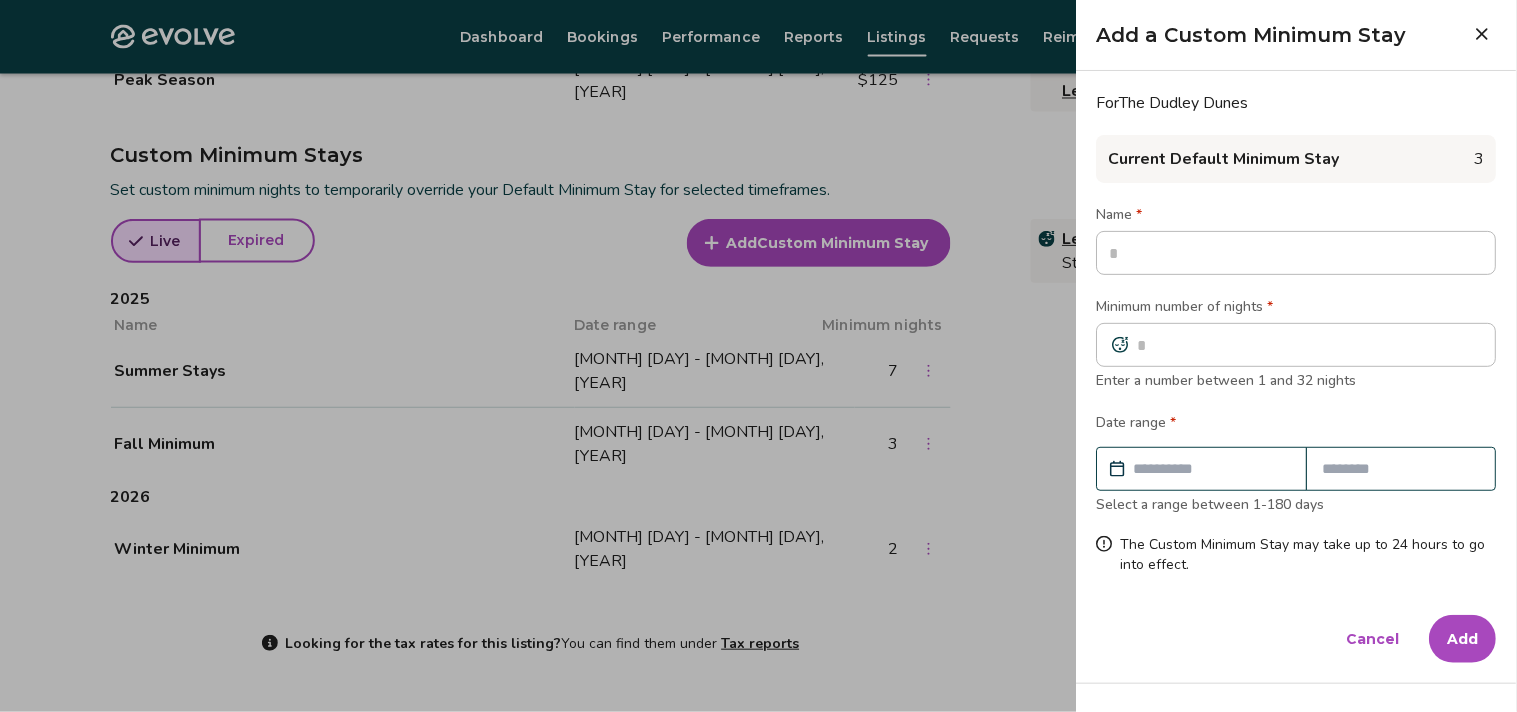 click at bounding box center [1212, 469] 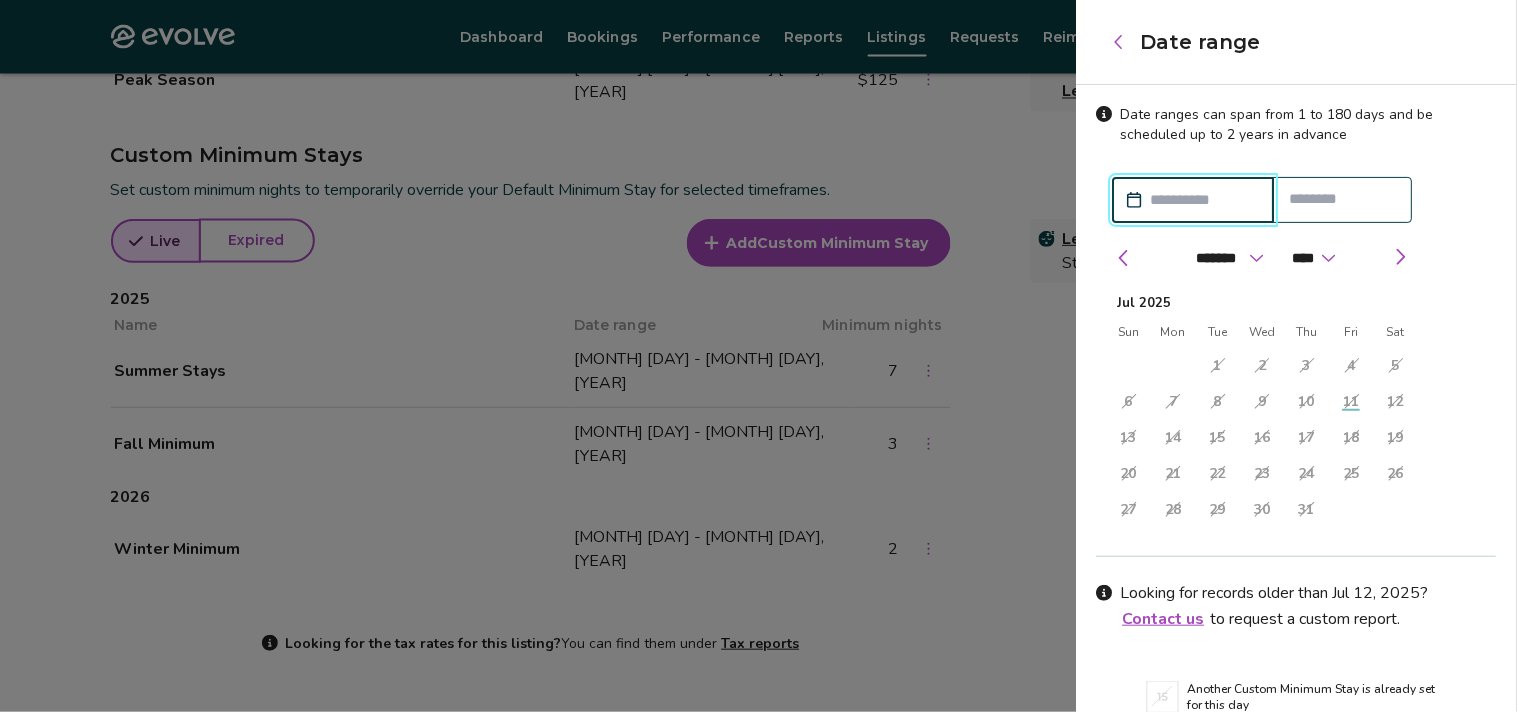 drag, startPoint x: 1123, startPoint y: 56, endPoint x: 1122, endPoint y: 37, distance: 19.026299 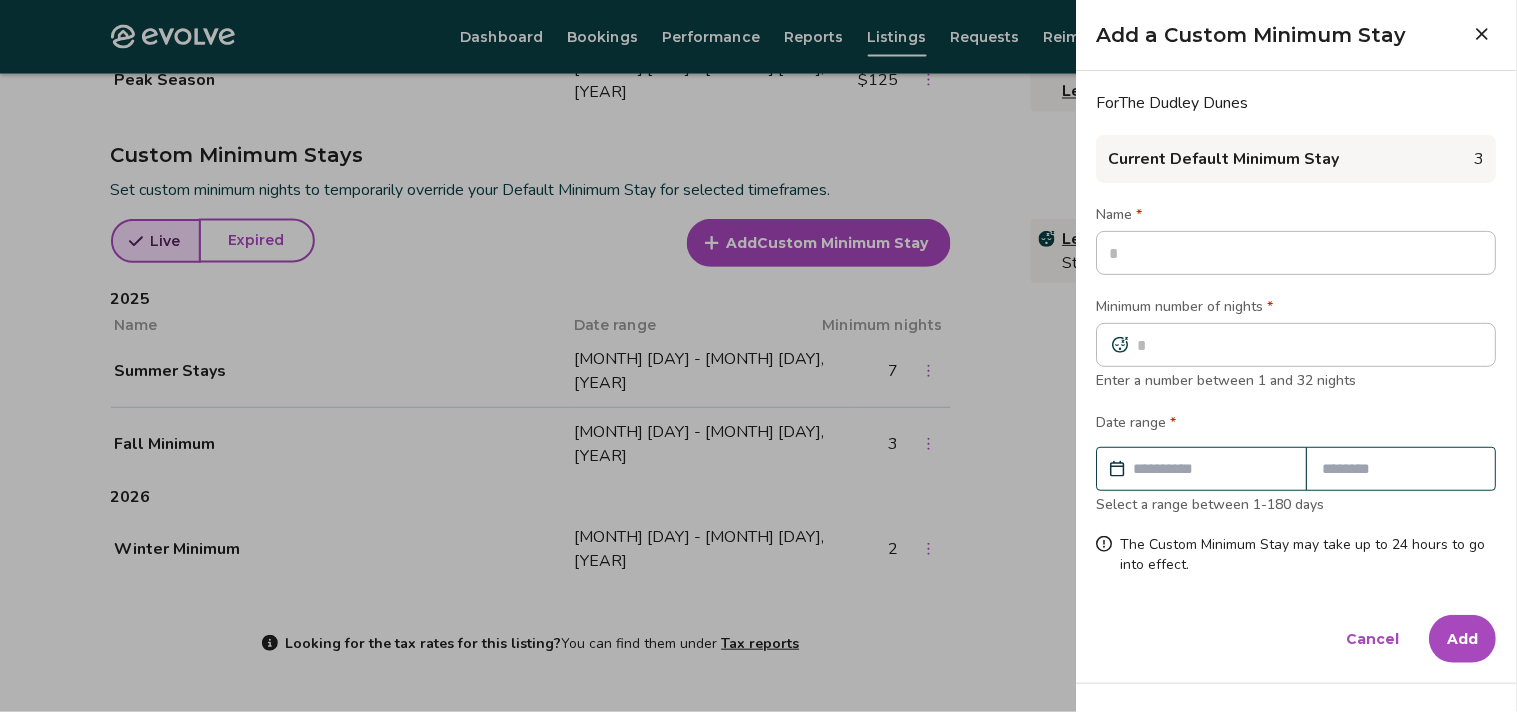 click 